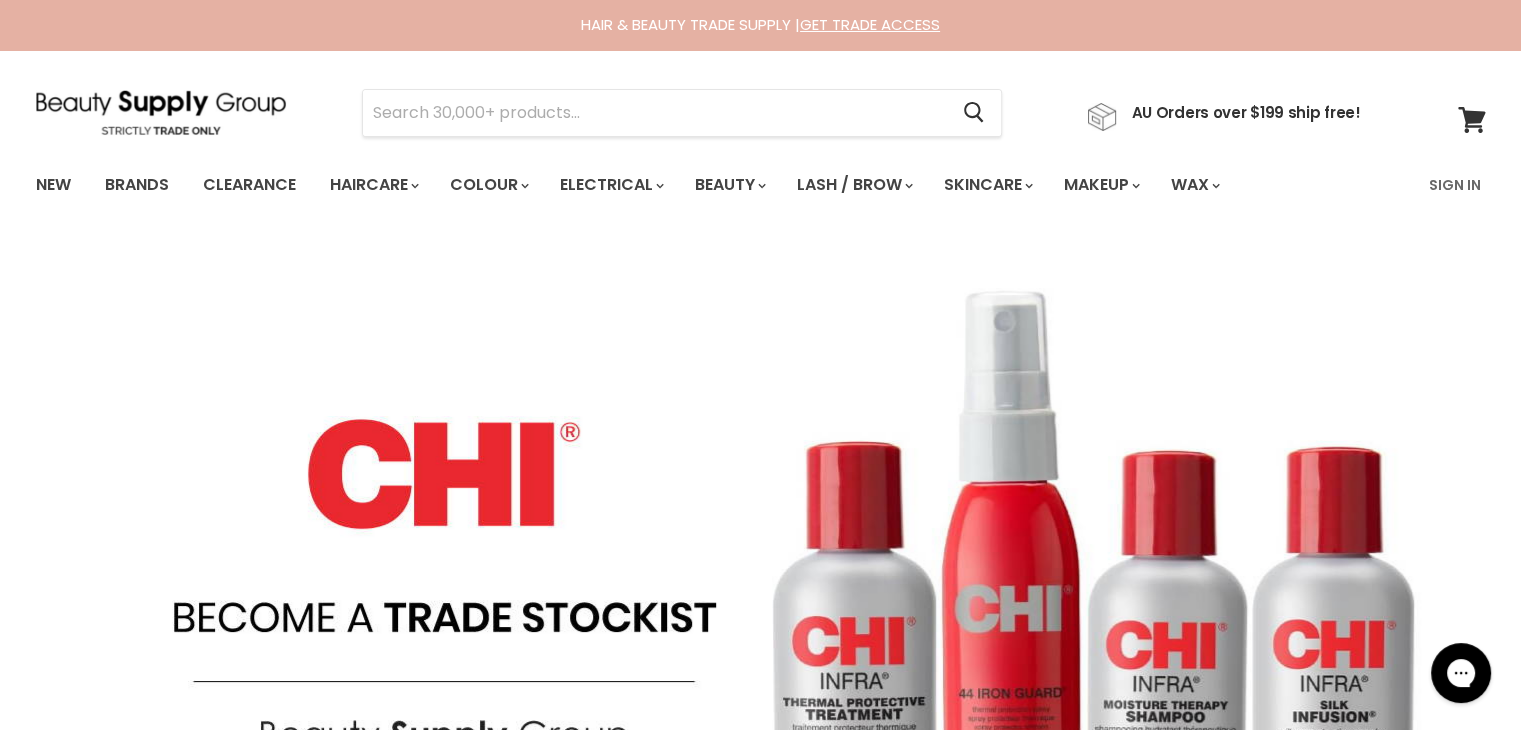 scroll, scrollTop: 0, scrollLeft: 0, axis: both 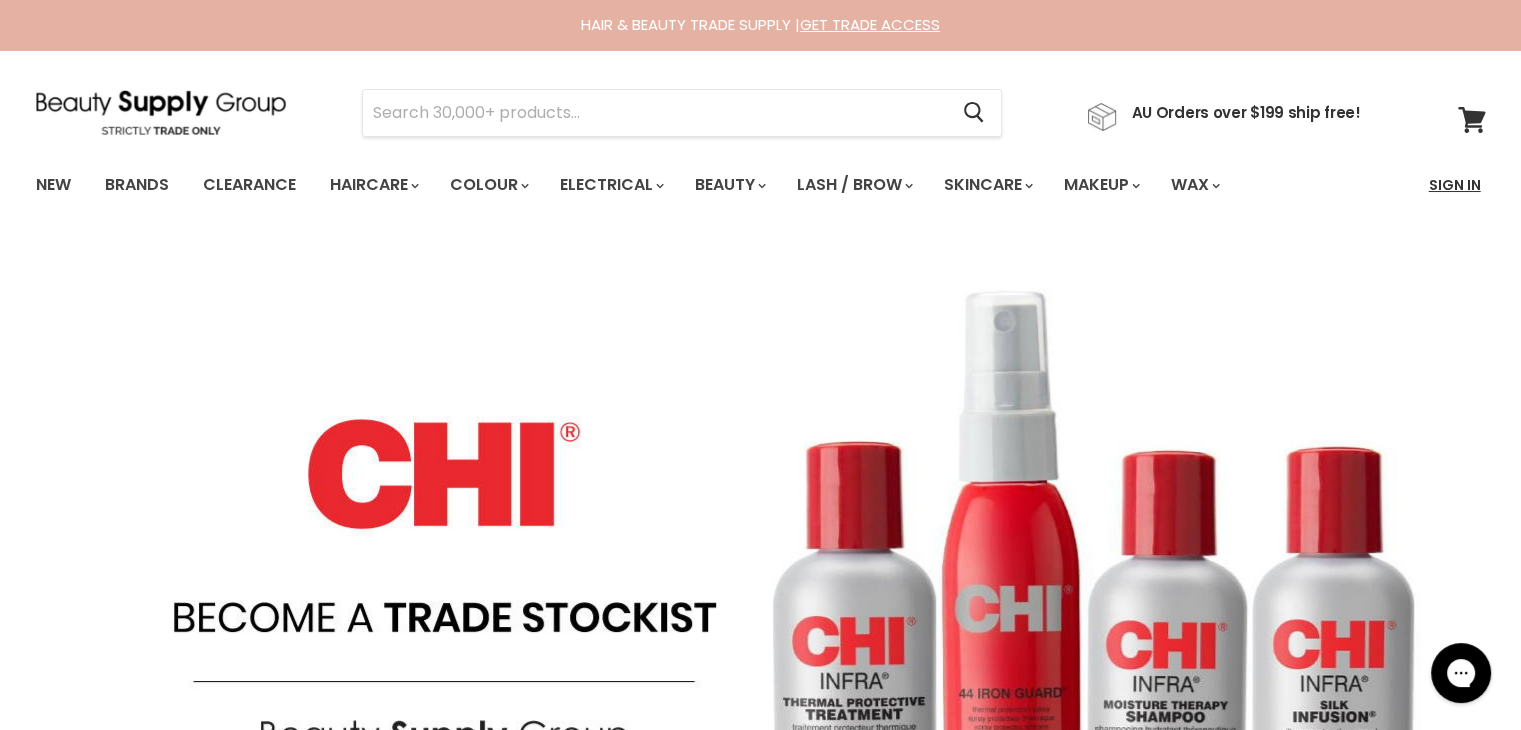 click on "Sign In" at bounding box center (1455, 185) 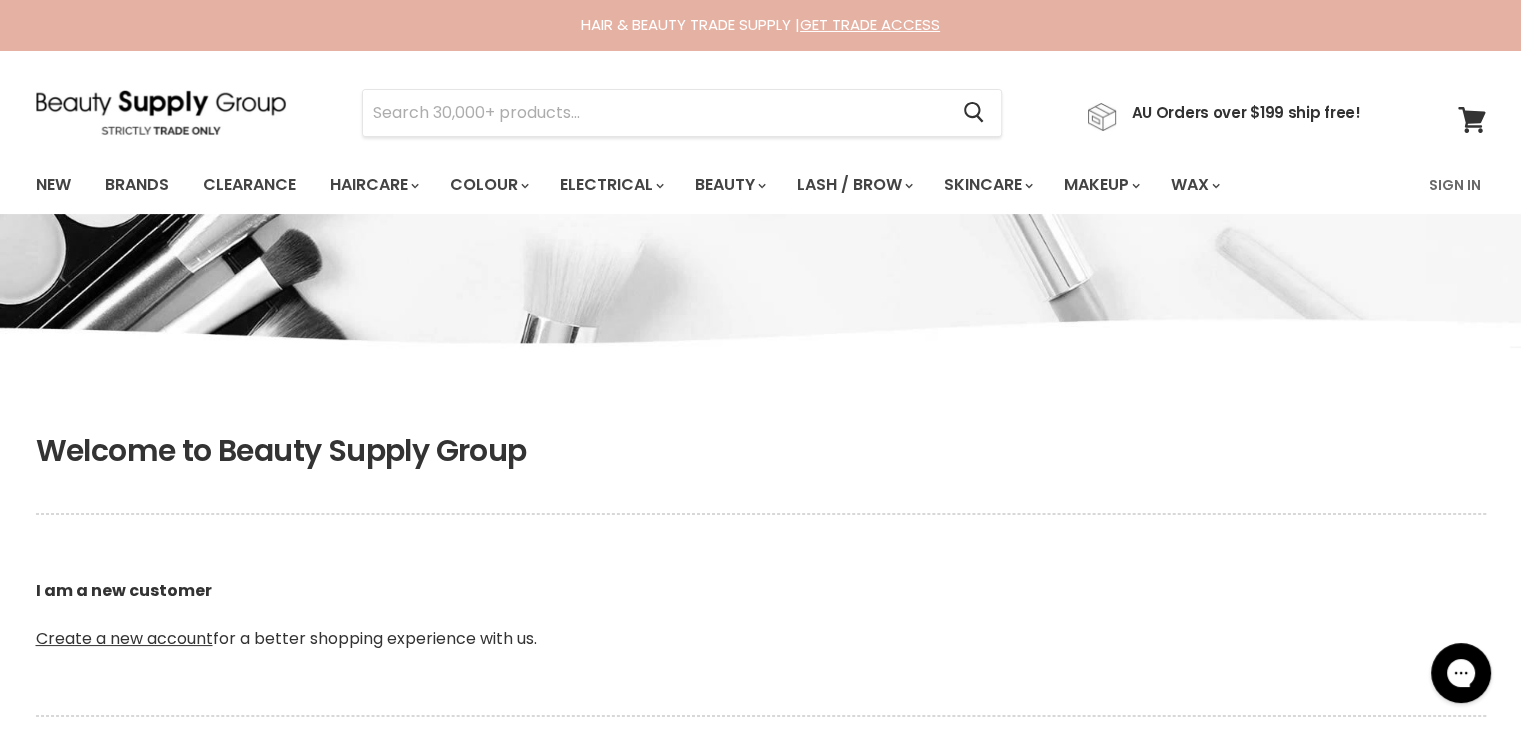 scroll, scrollTop: 433, scrollLeft: 0, axis: vertical 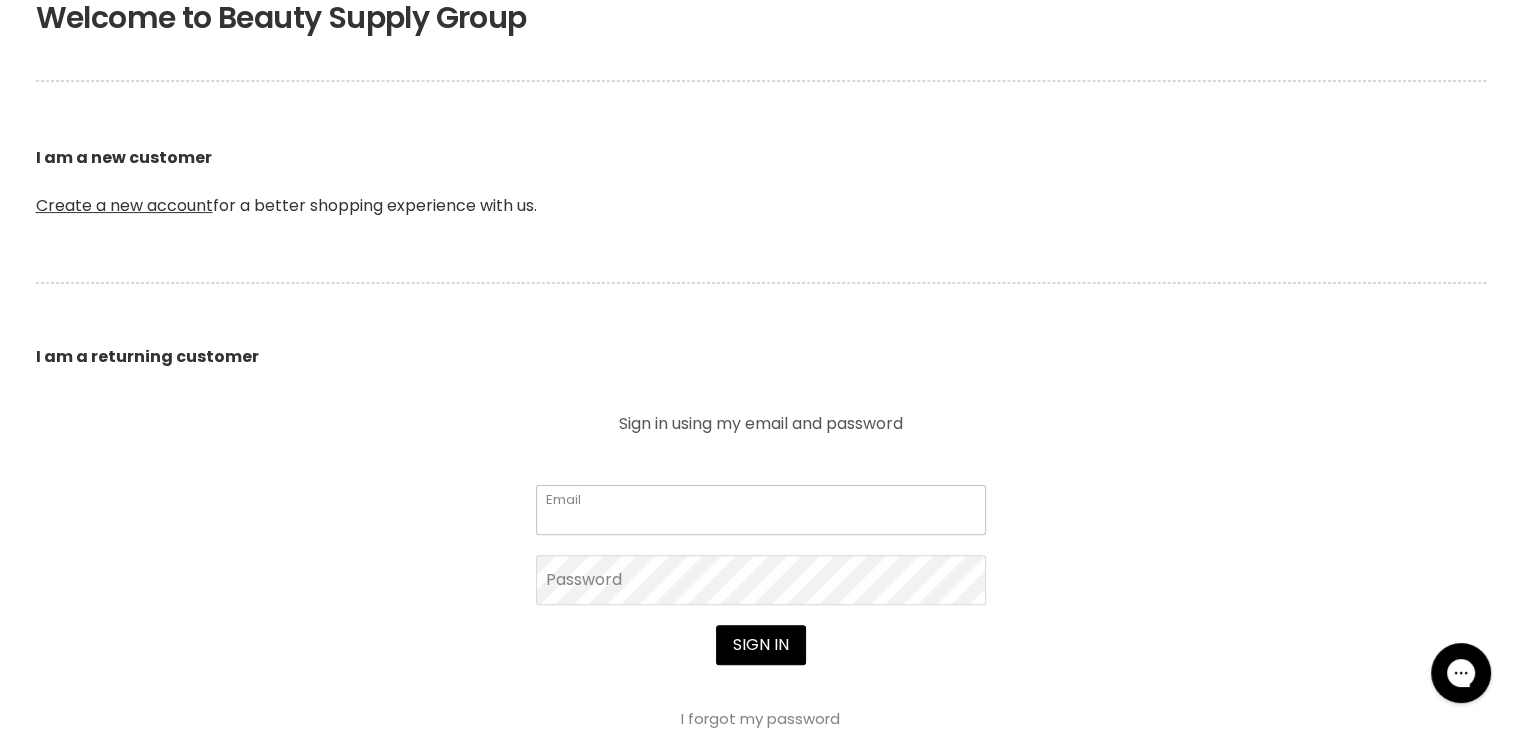 click on "Email" at bounding box center (761, 510) 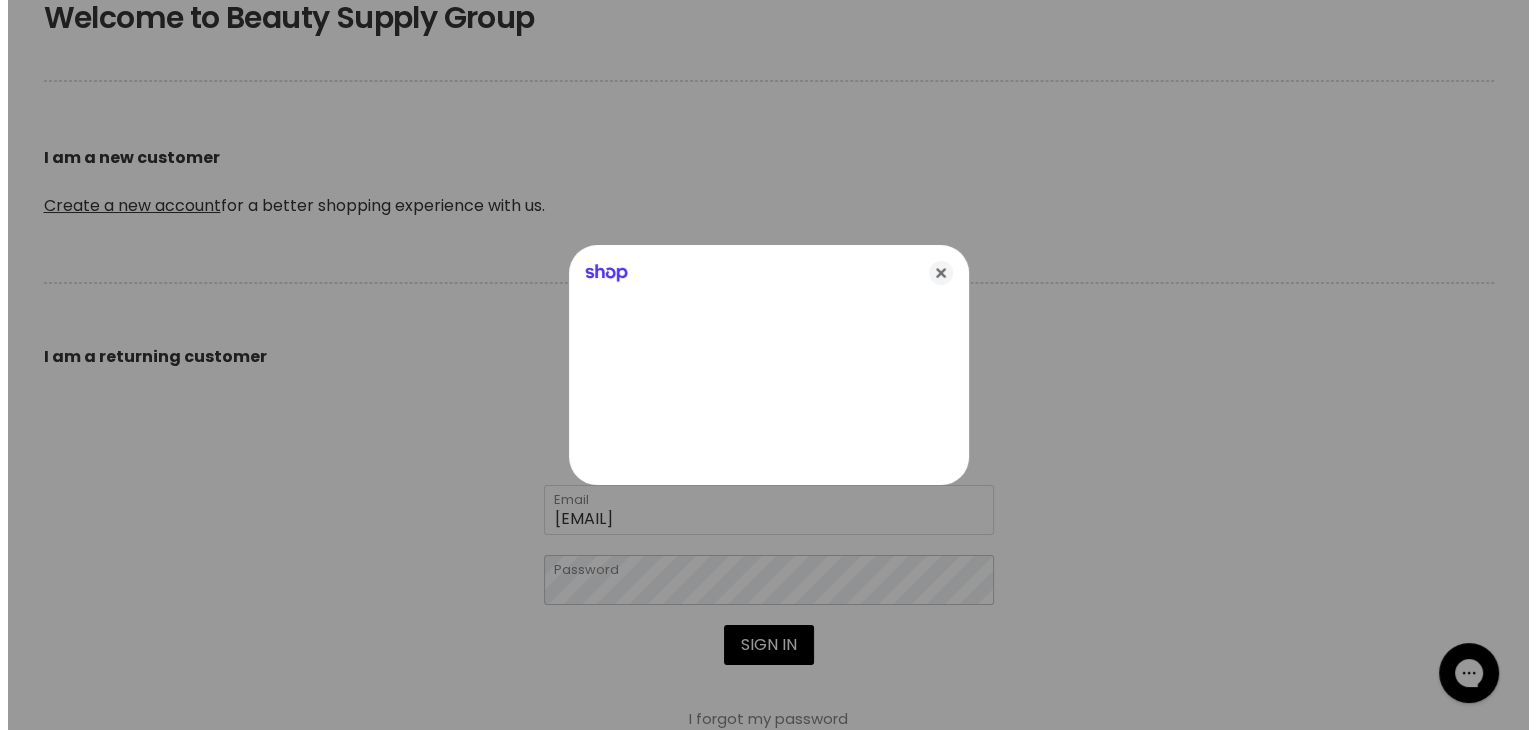 scroll, scrollTop: 435, scrollLeft: 0, axis: vertical 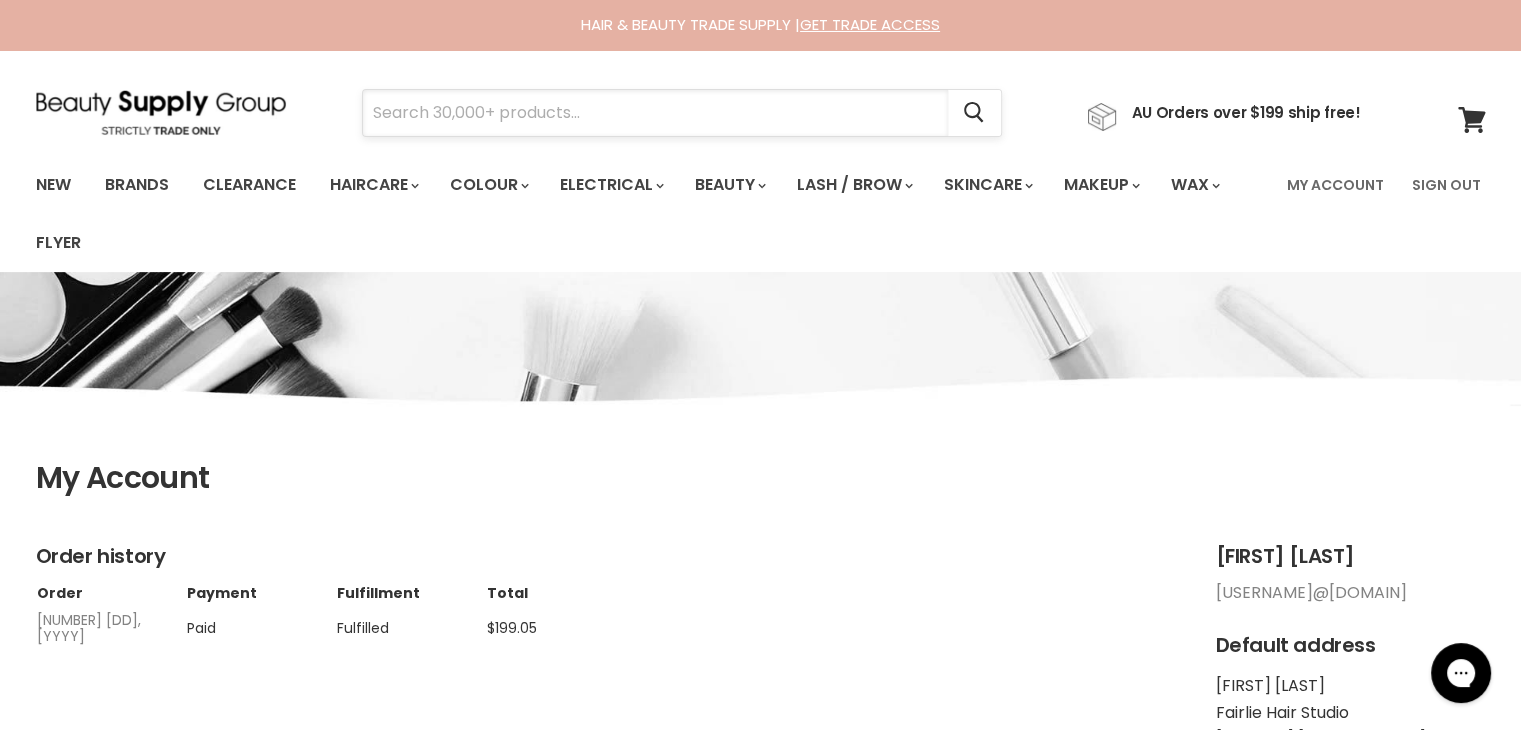 click at bounding box center (655, 113) 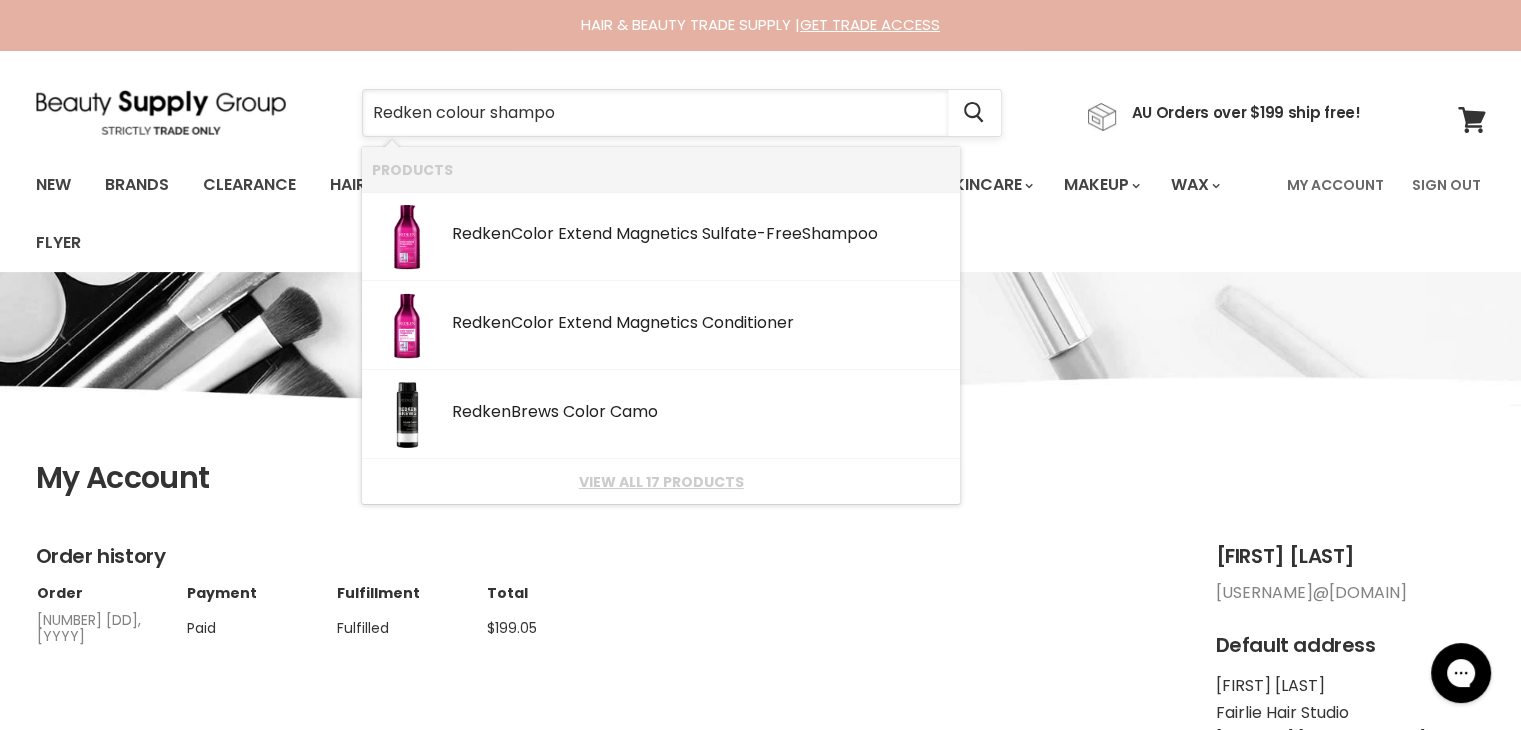 type on "Redken colour shampoo" 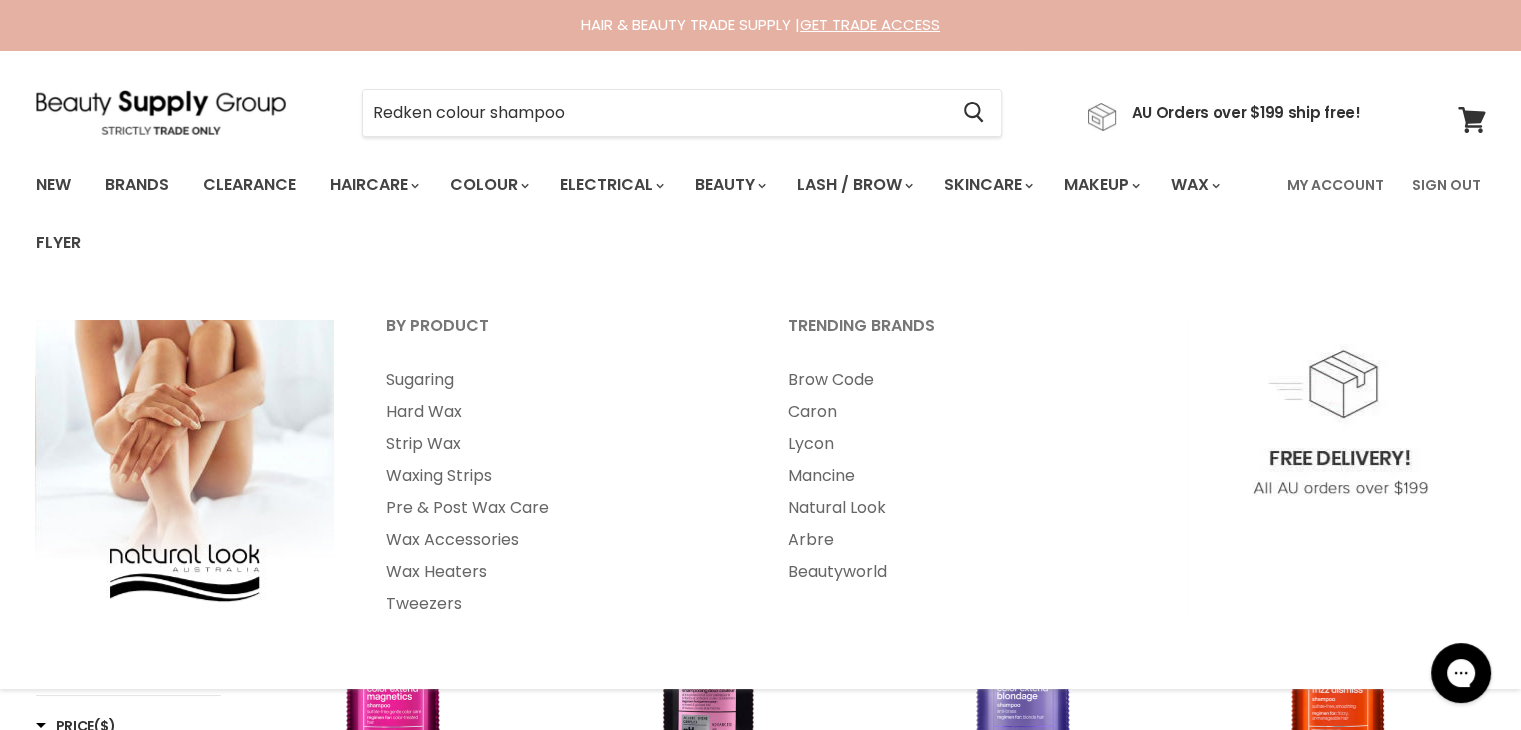 scroll, scrollTop: 433, scrollLeft: 0, axis: vertical 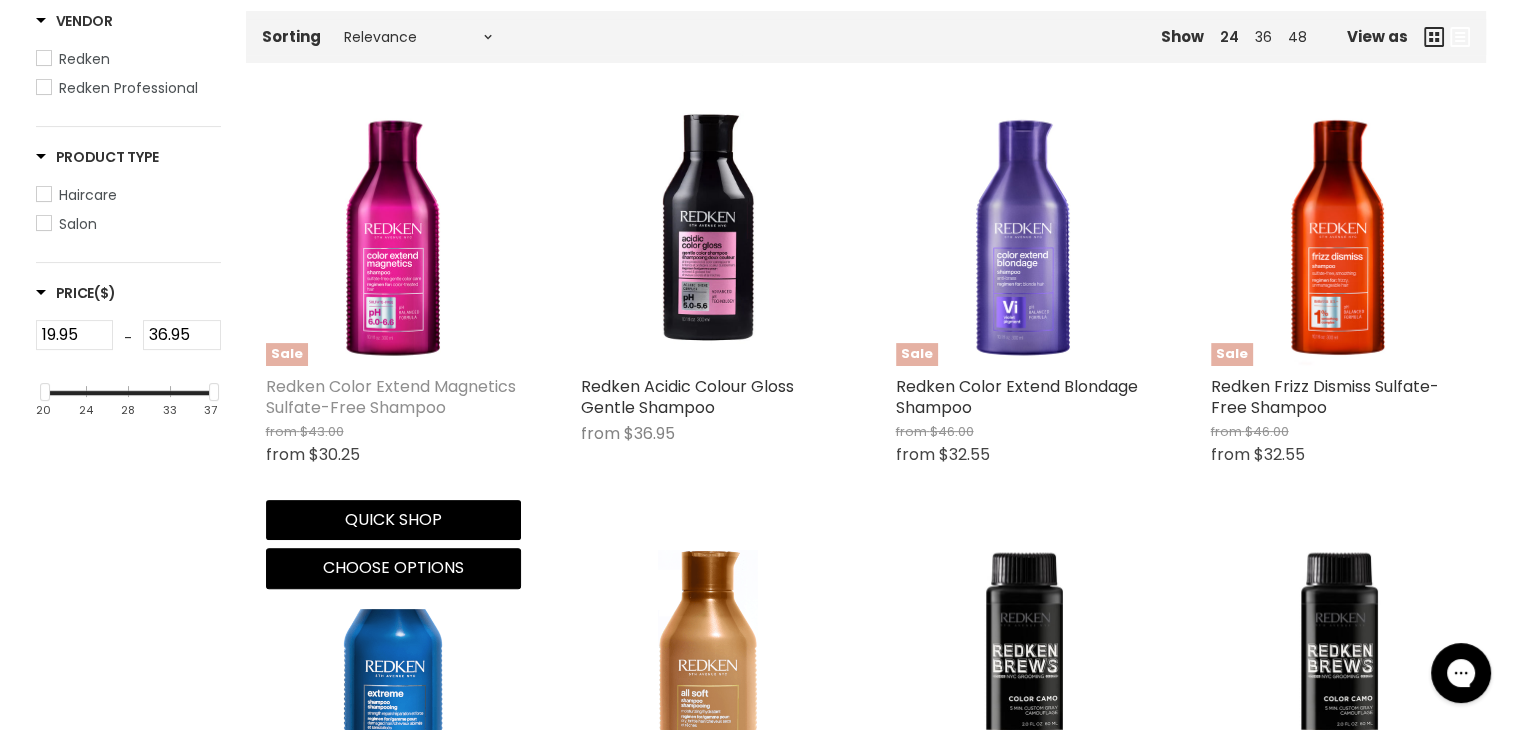 click on "Redken Color Extend Magnetics Sulfate-Free Shampoo" at bounding box center [391, 397] 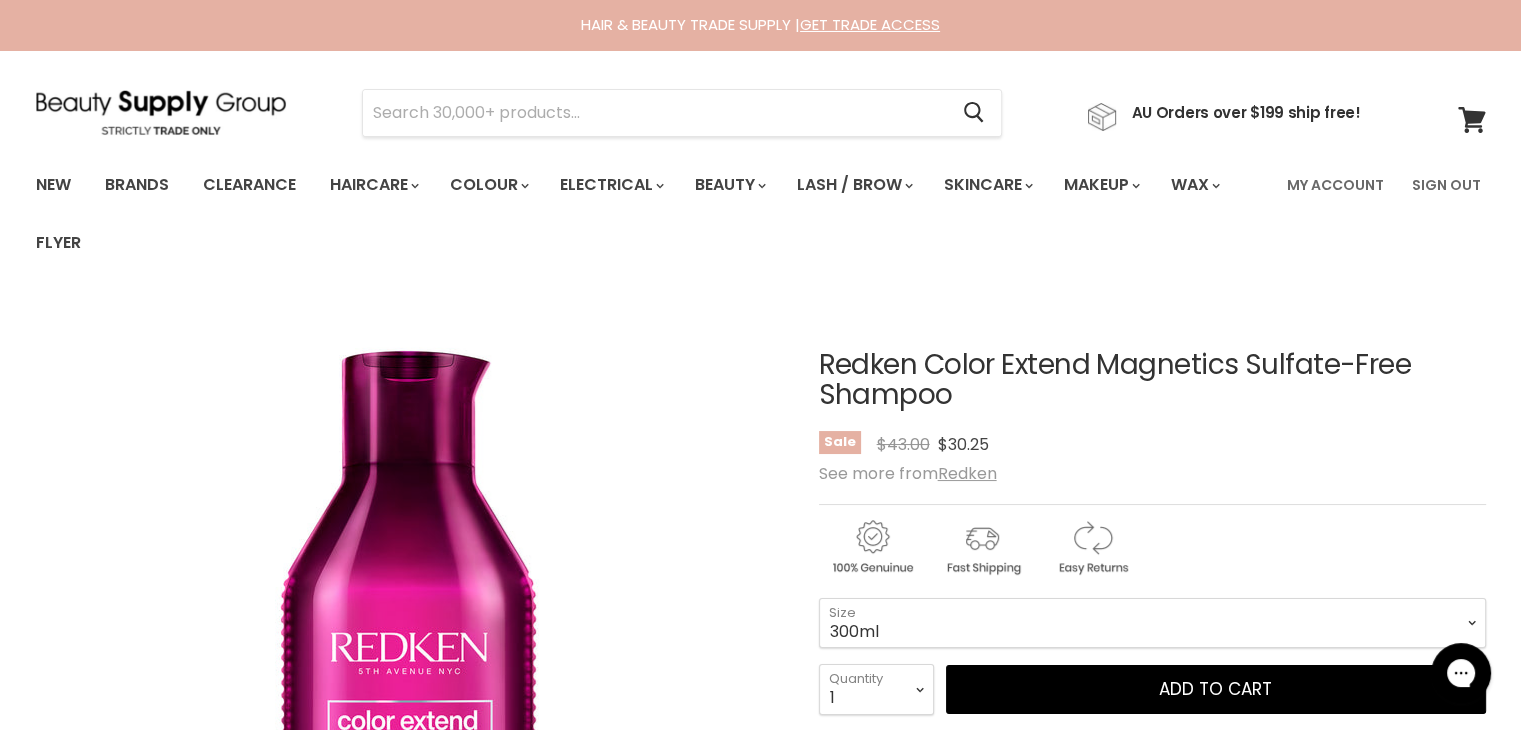 scroll, scrollTop: 433, scrollLeft: 0, axis: vertical 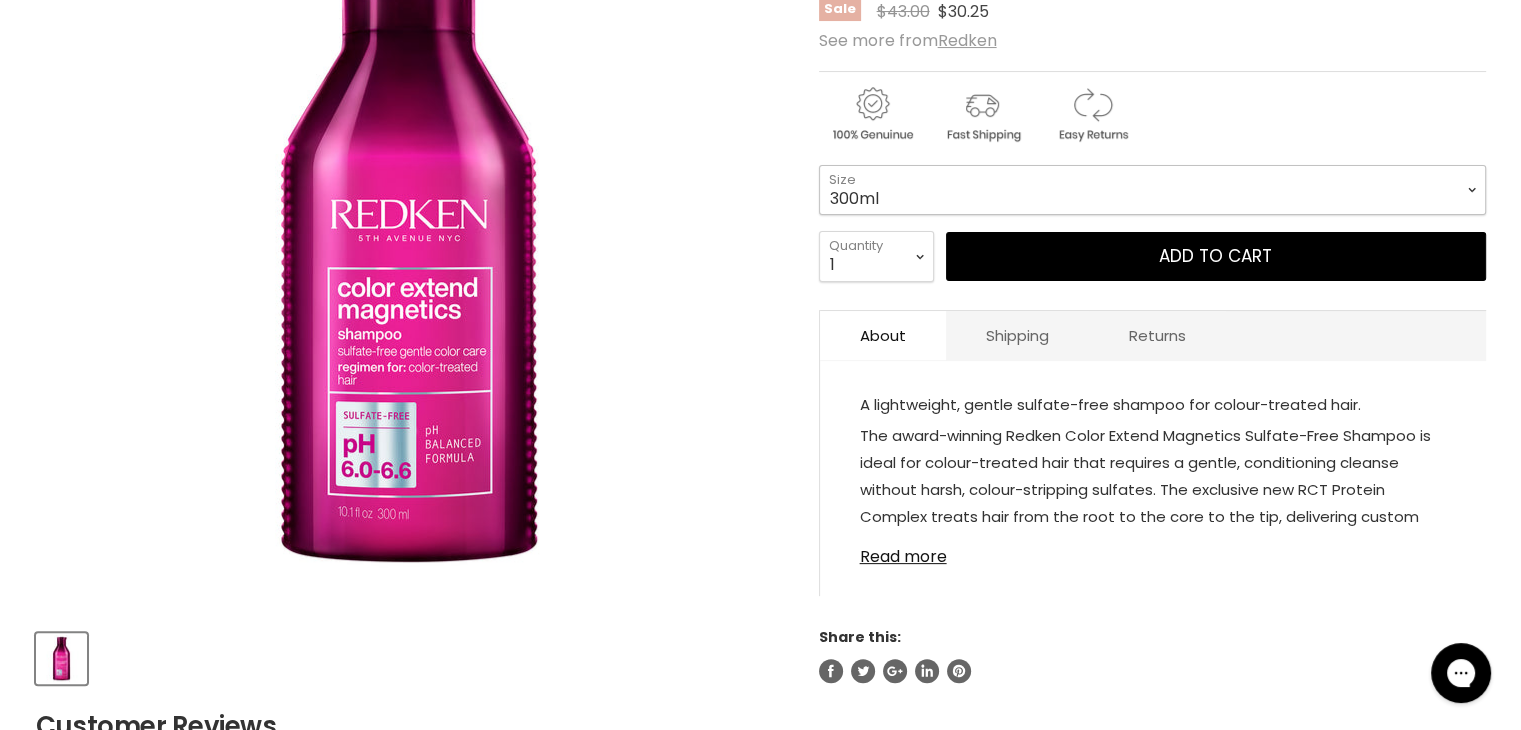 click on "300ml
1 Litre" at bounding box center (1152, 190) 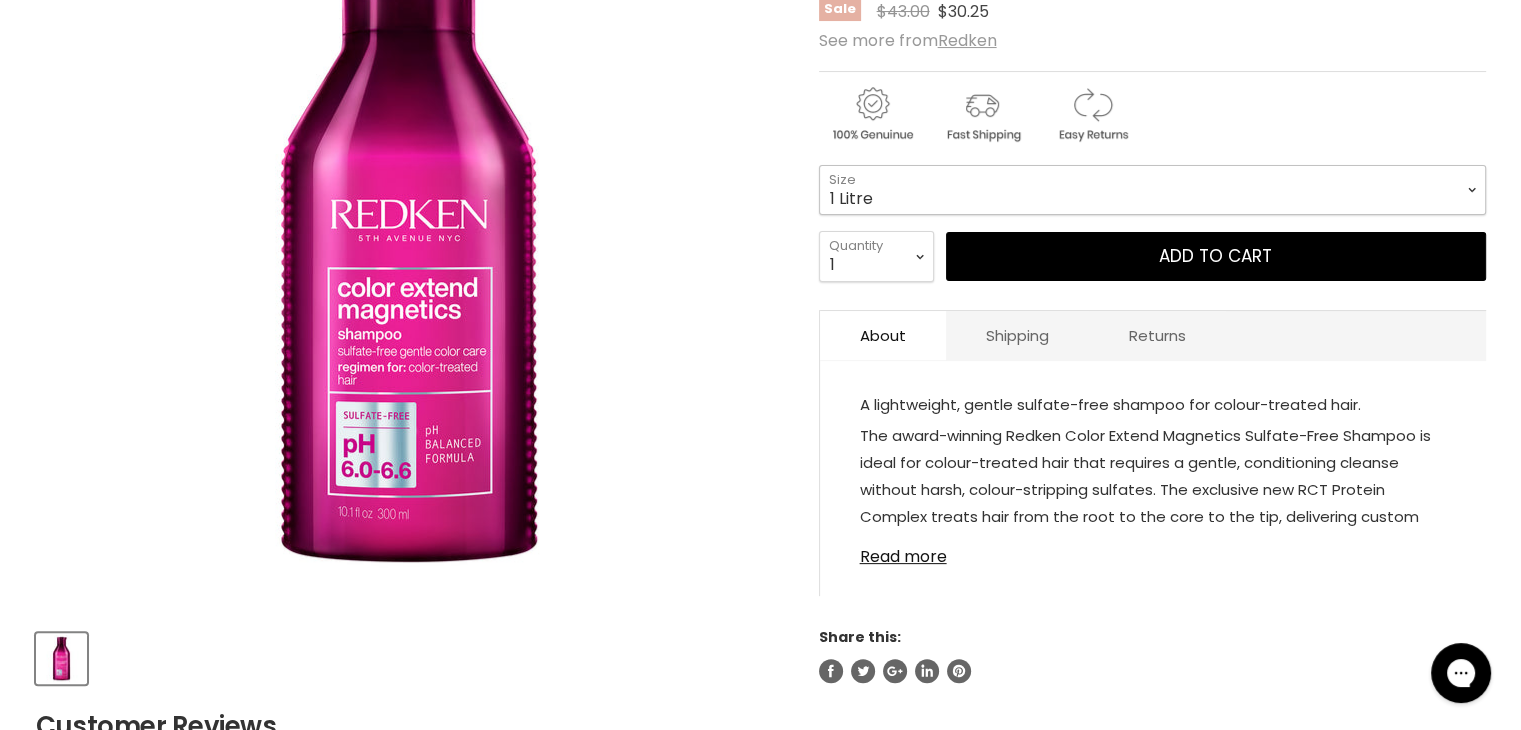 click on "300ml
1 Litre" at bounding box center (1152, 190) 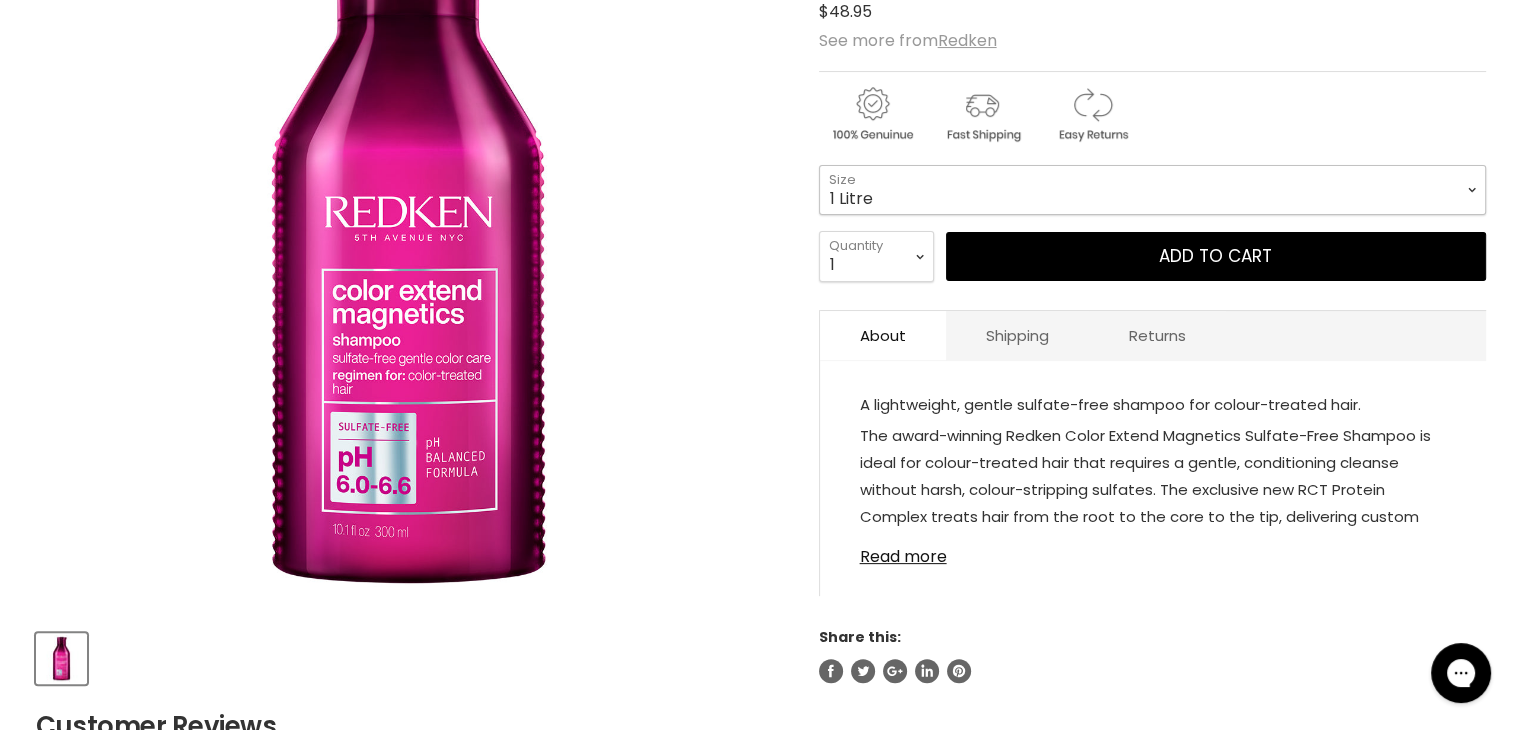 scroll, scrollTop: 0, scrollLeft: 0, axis: both 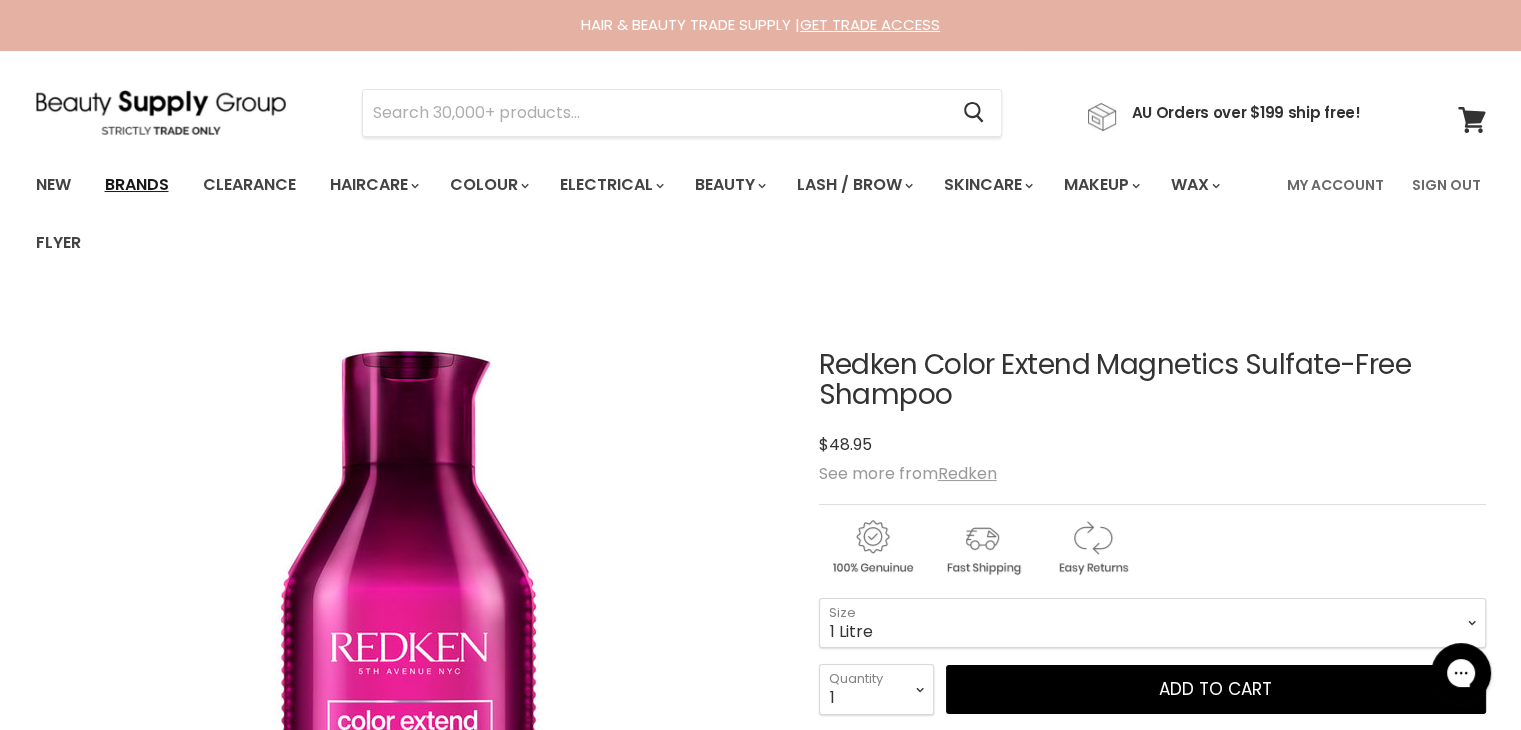 click on "Brands" at bounding box center (137, 185) 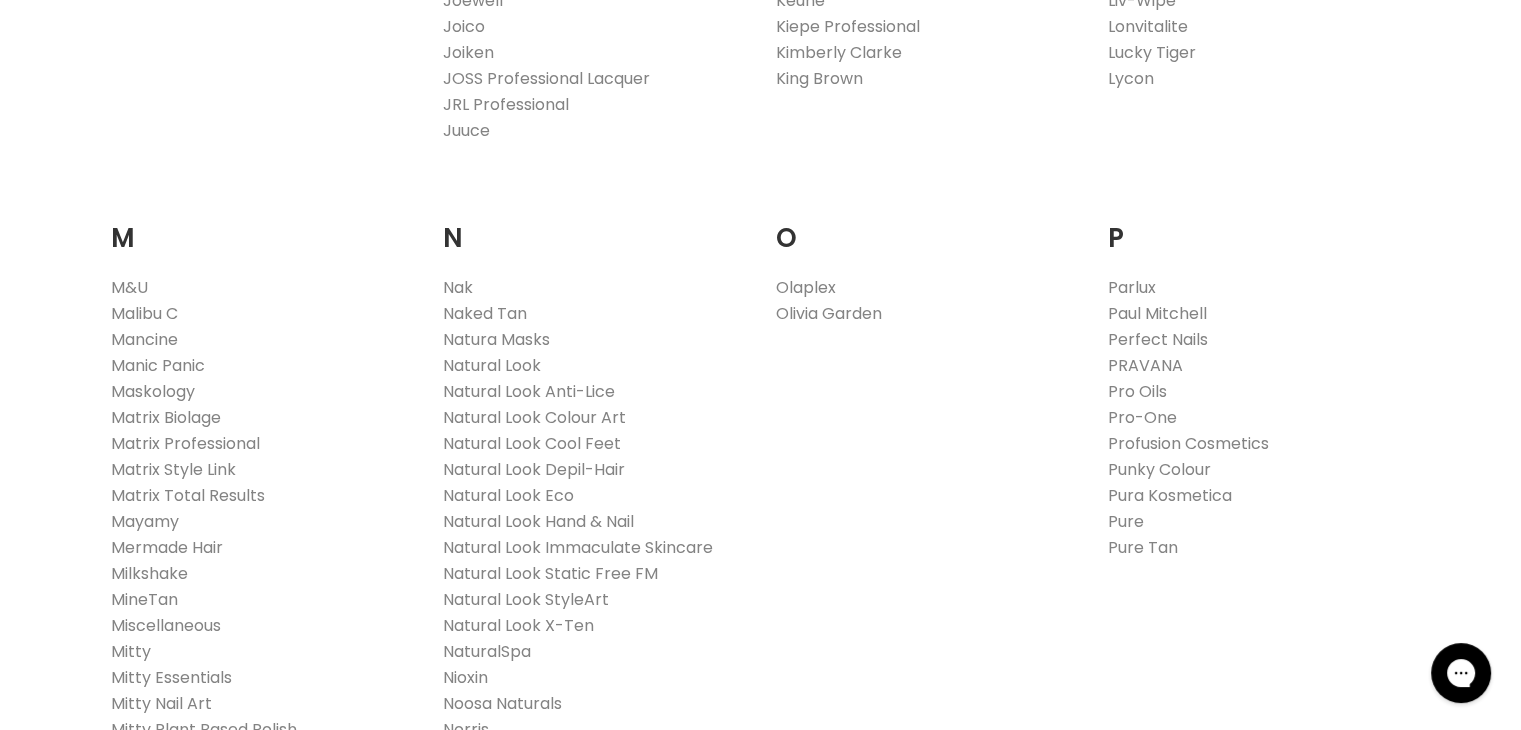 scroll, scrollTop: 2600, scrollLeft: 0, axis: vertical 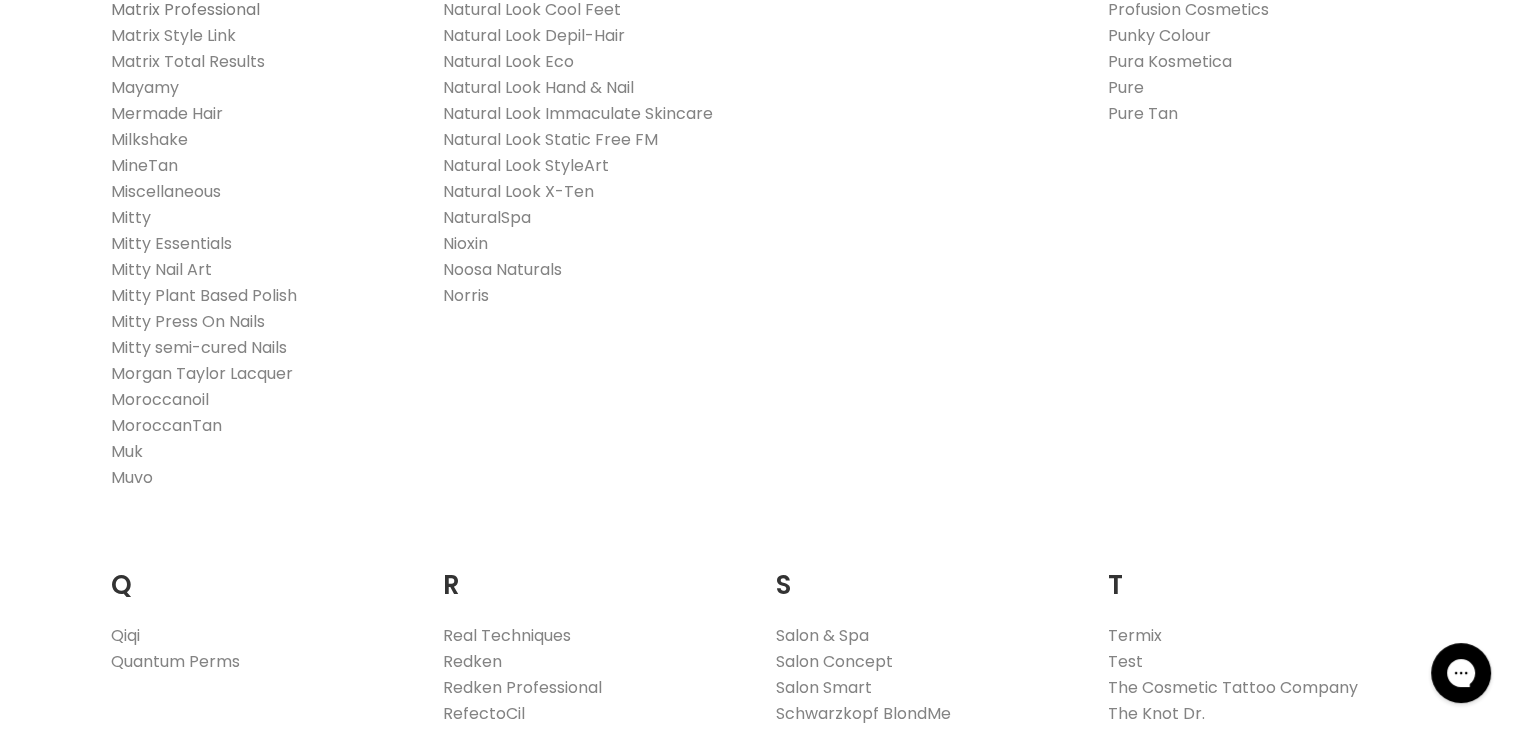 click on "Matrix Professional" at bounding box center (185, 9) 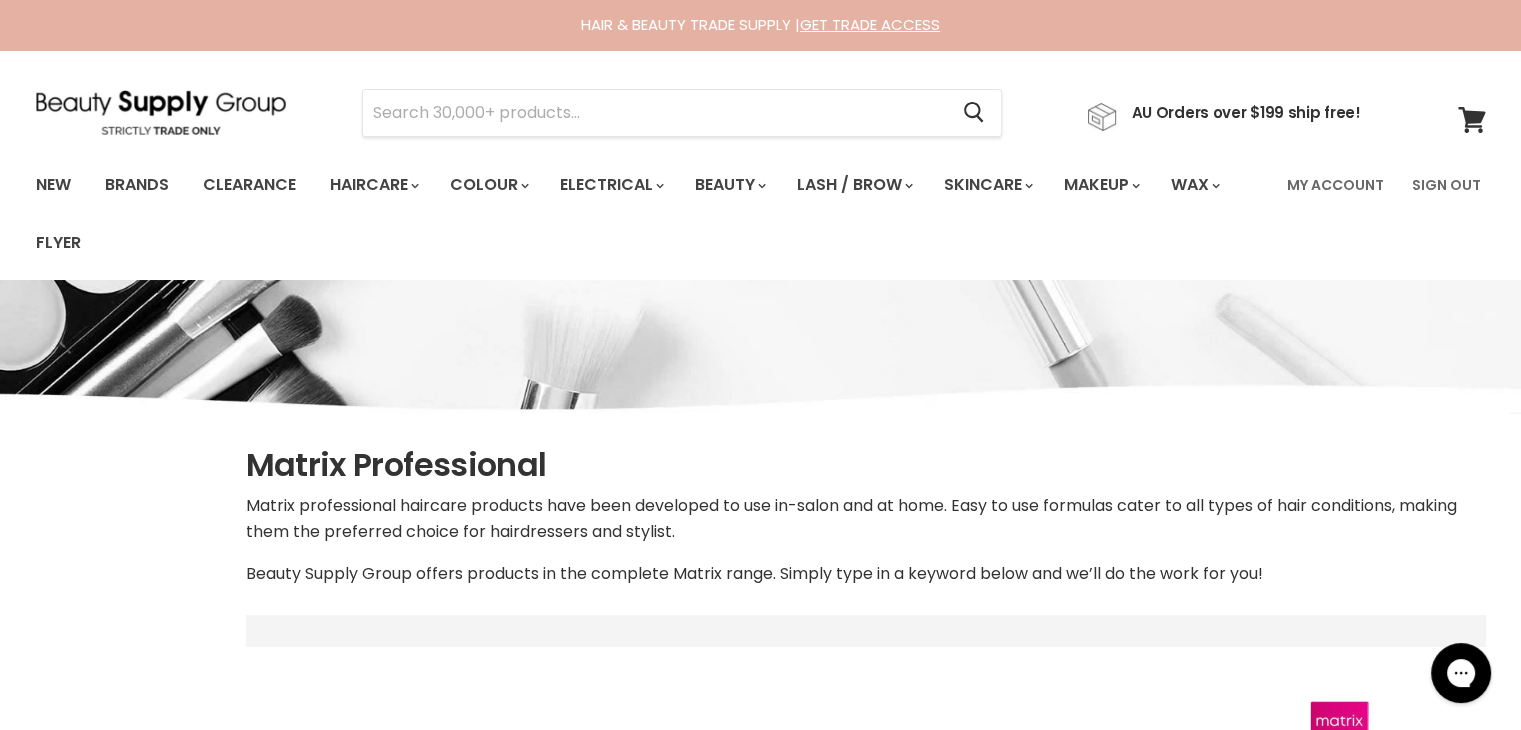scroll, scrollTop: 0, scrollLeft: 0, axis: both 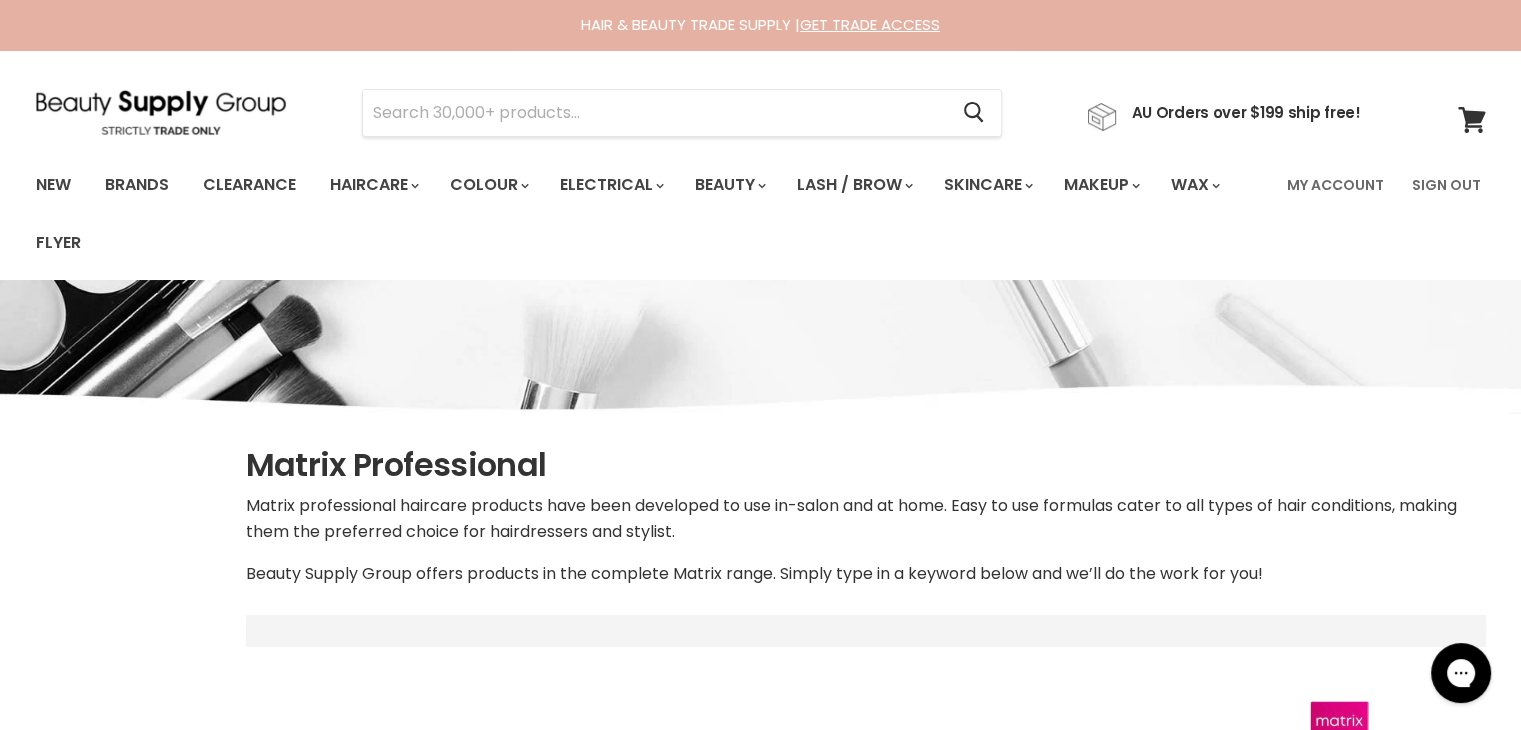 select on "manual" 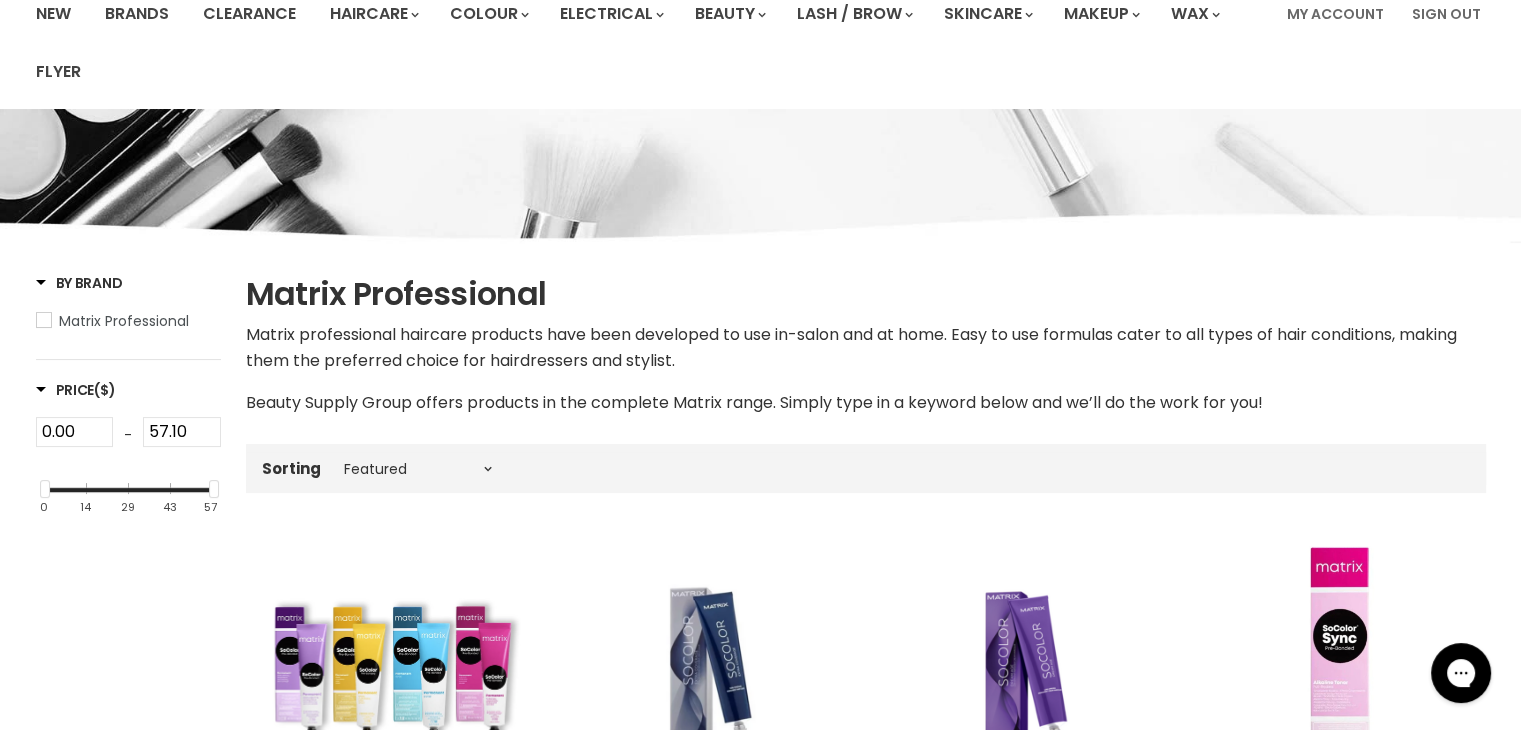 scroll, scrollTop: 0, scrollLeft: 0, axis: both 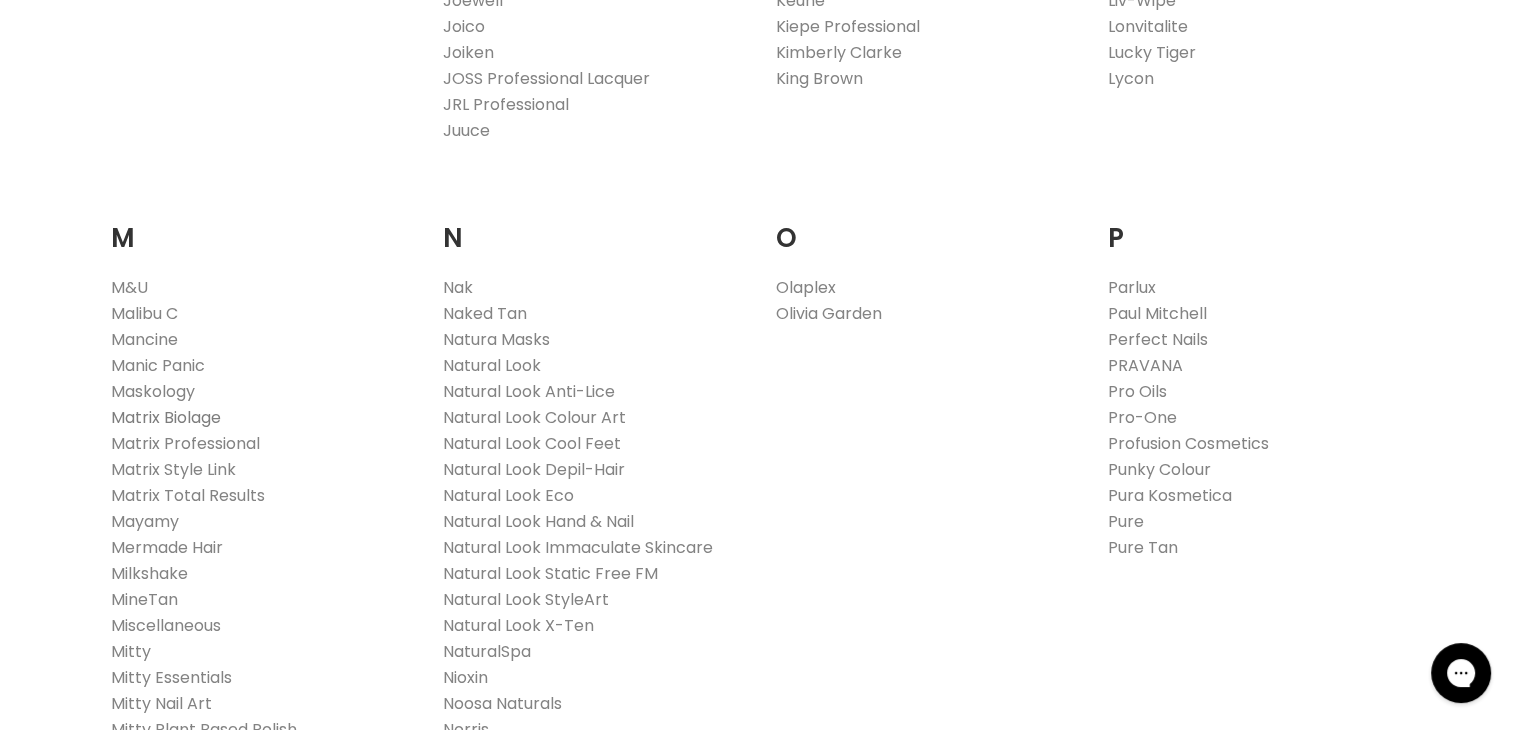 click on "Matrix Biolage" at bounding box center [166, 417] 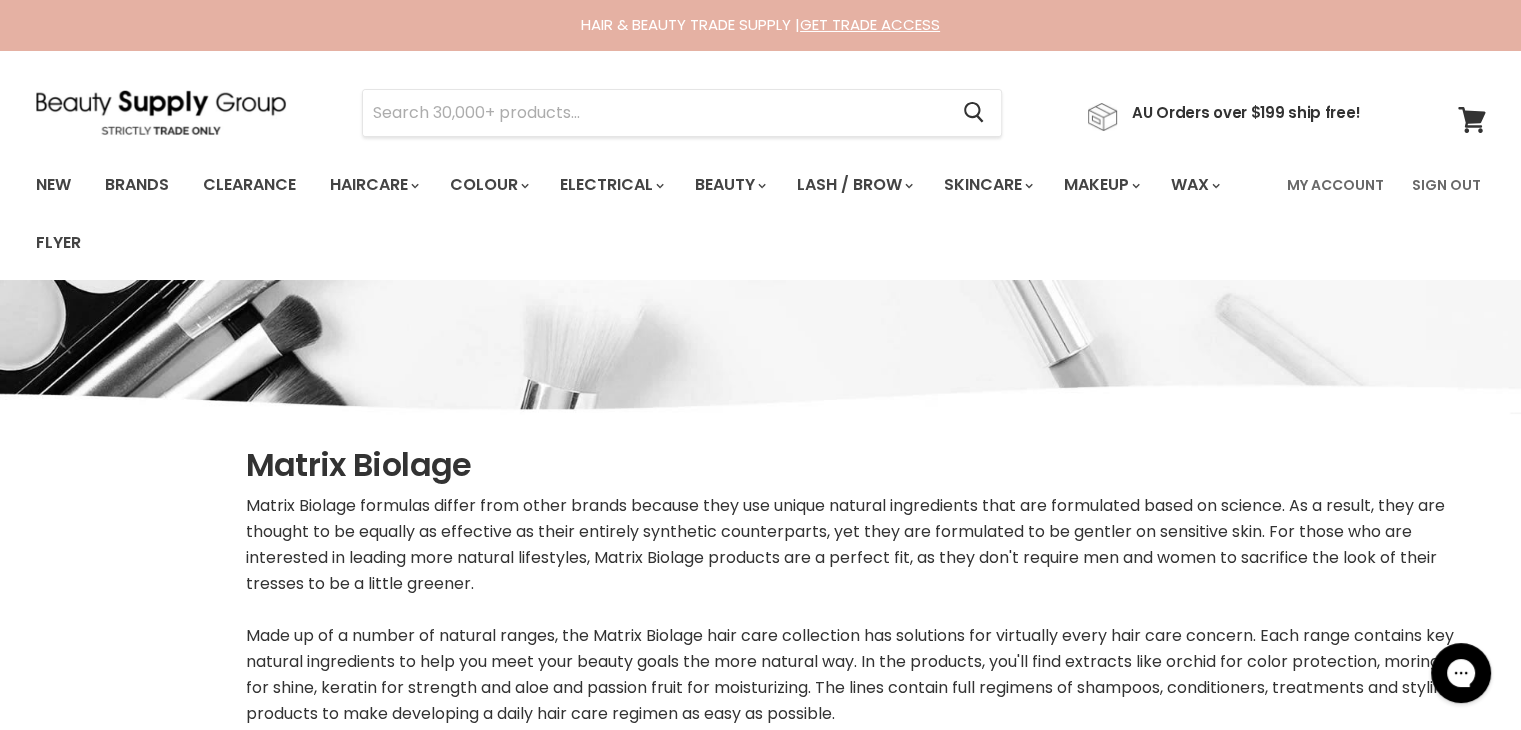 scroll, scrollTop: 0, scrollLeft: 0, axis: both 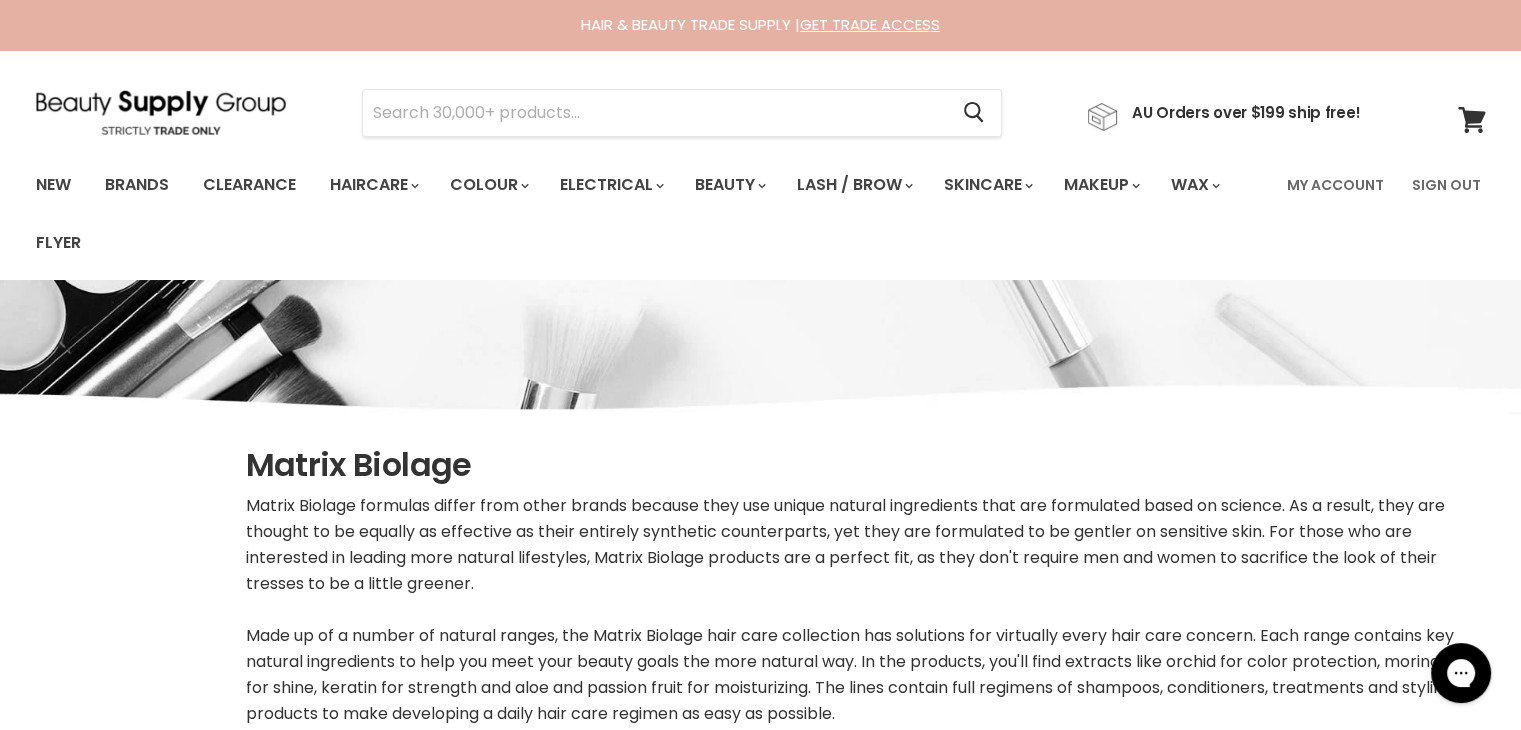 select on "manual" 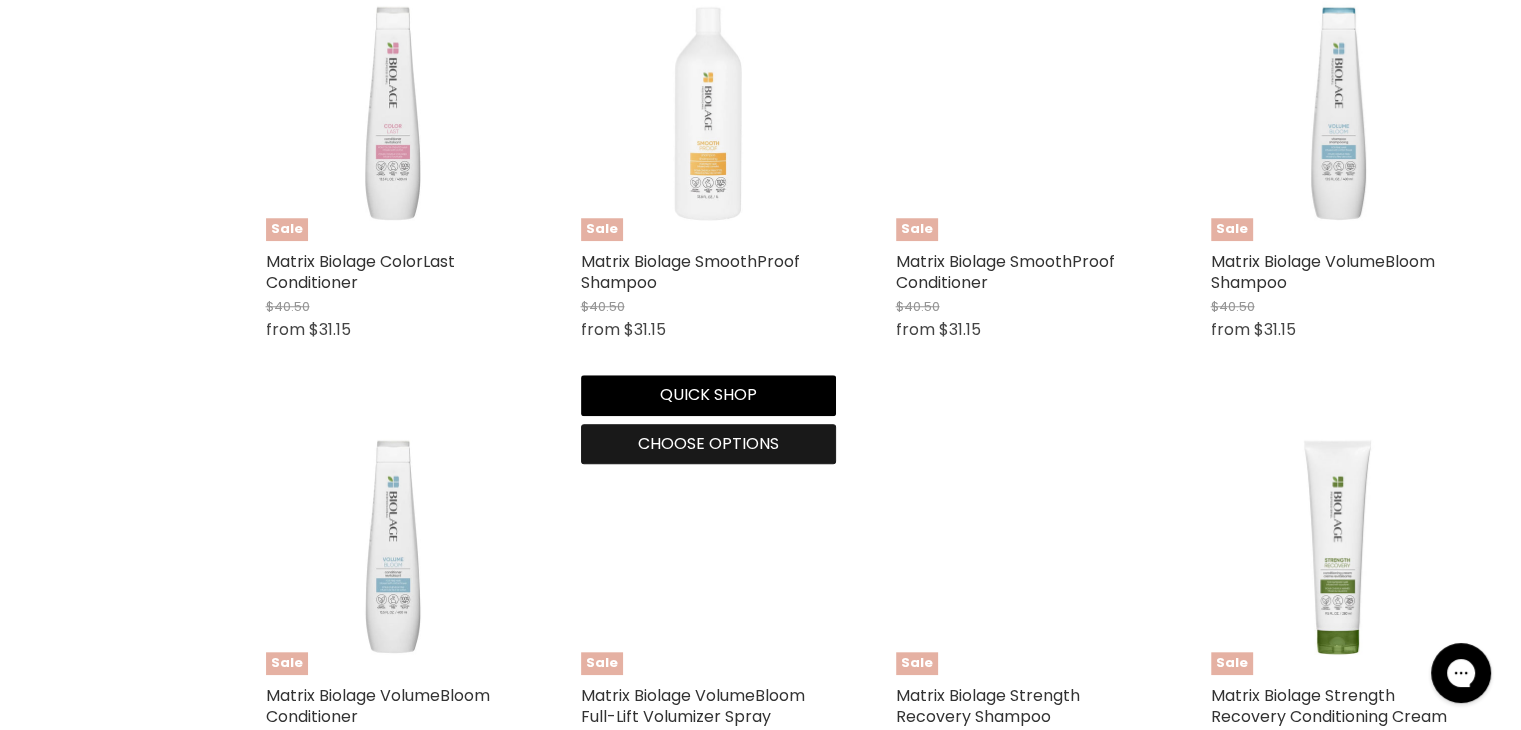 scroll, scrollTop: 1300, scrollLeft: 0, axis: vertical 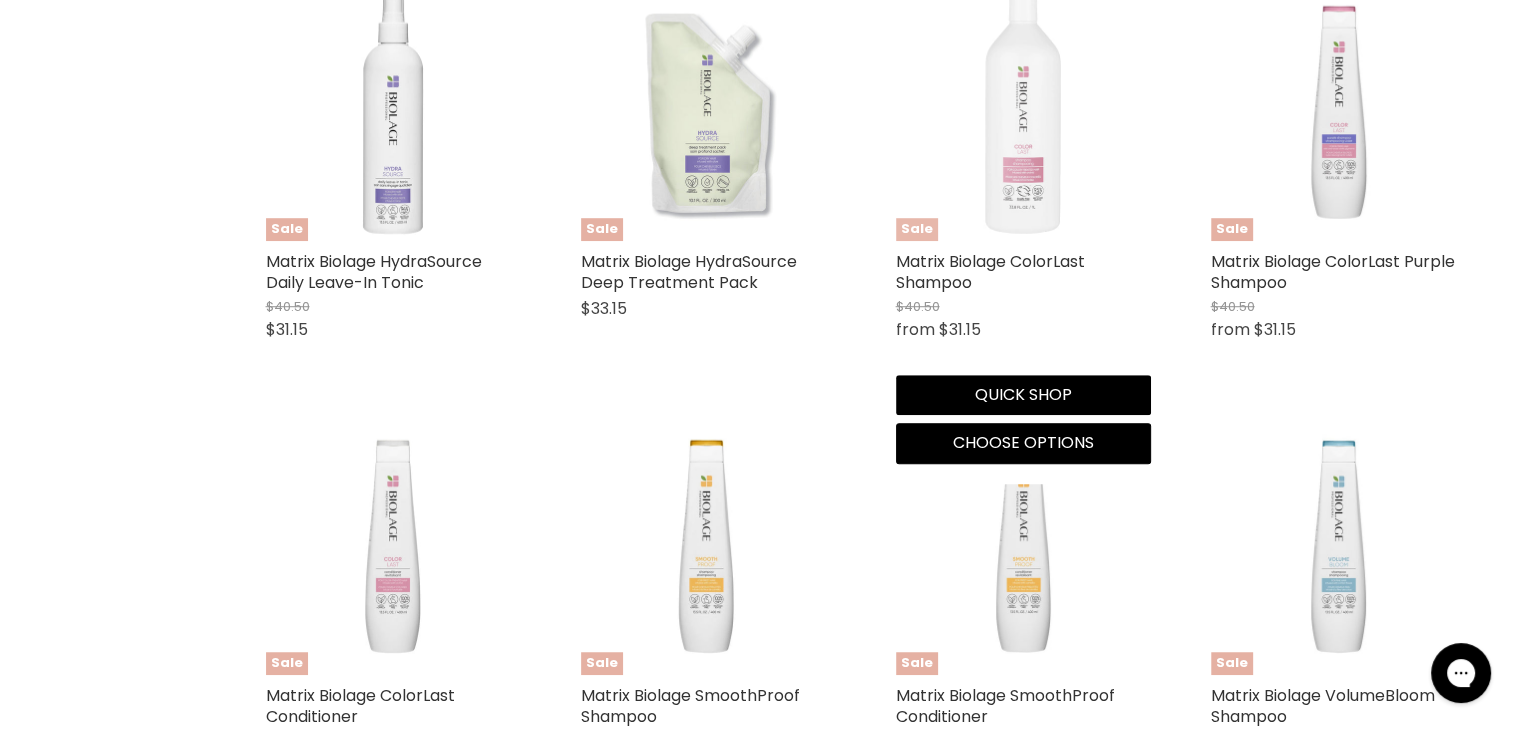 click at bounding box center (1023, 113) 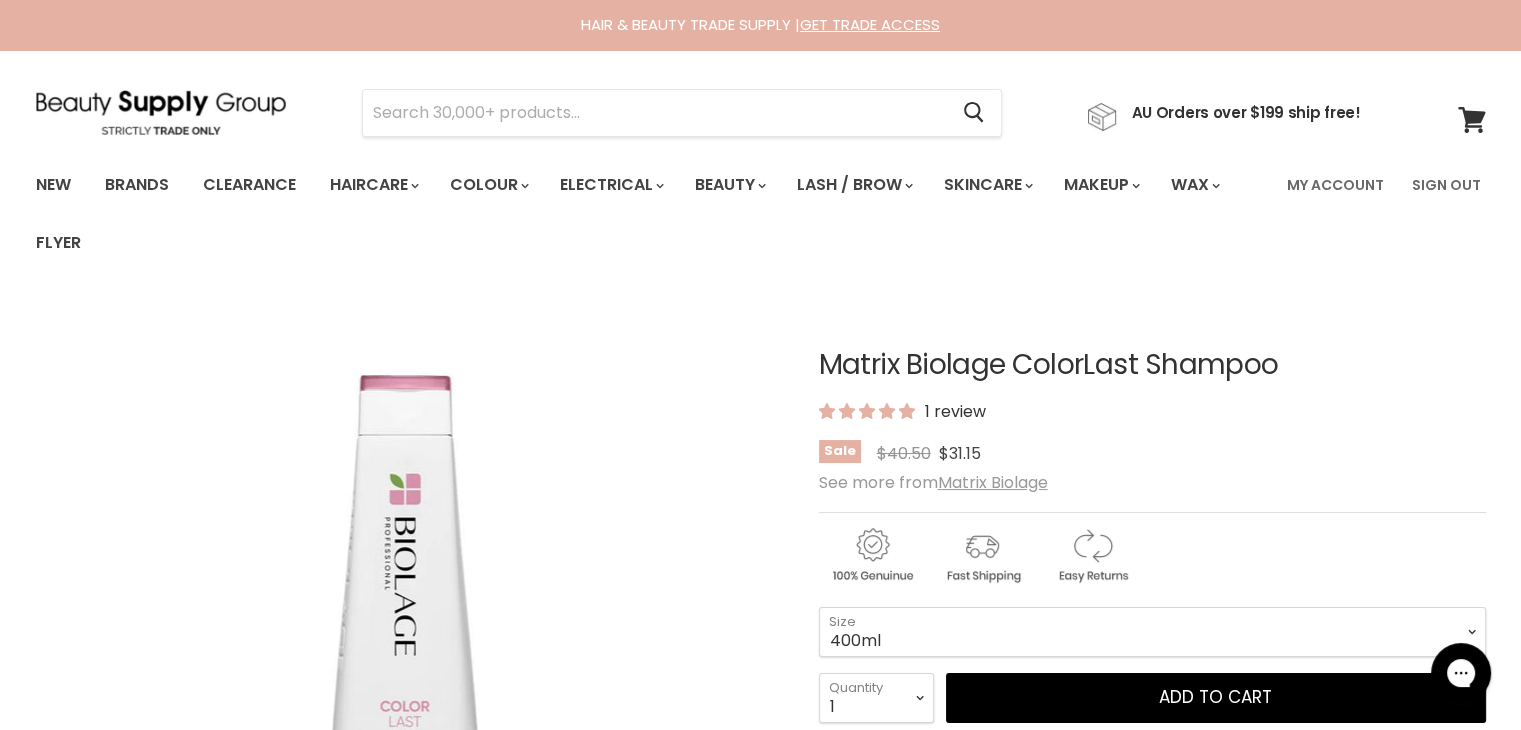scroll, scrollTop: 433, scrollLeft: 0, axis: vertical 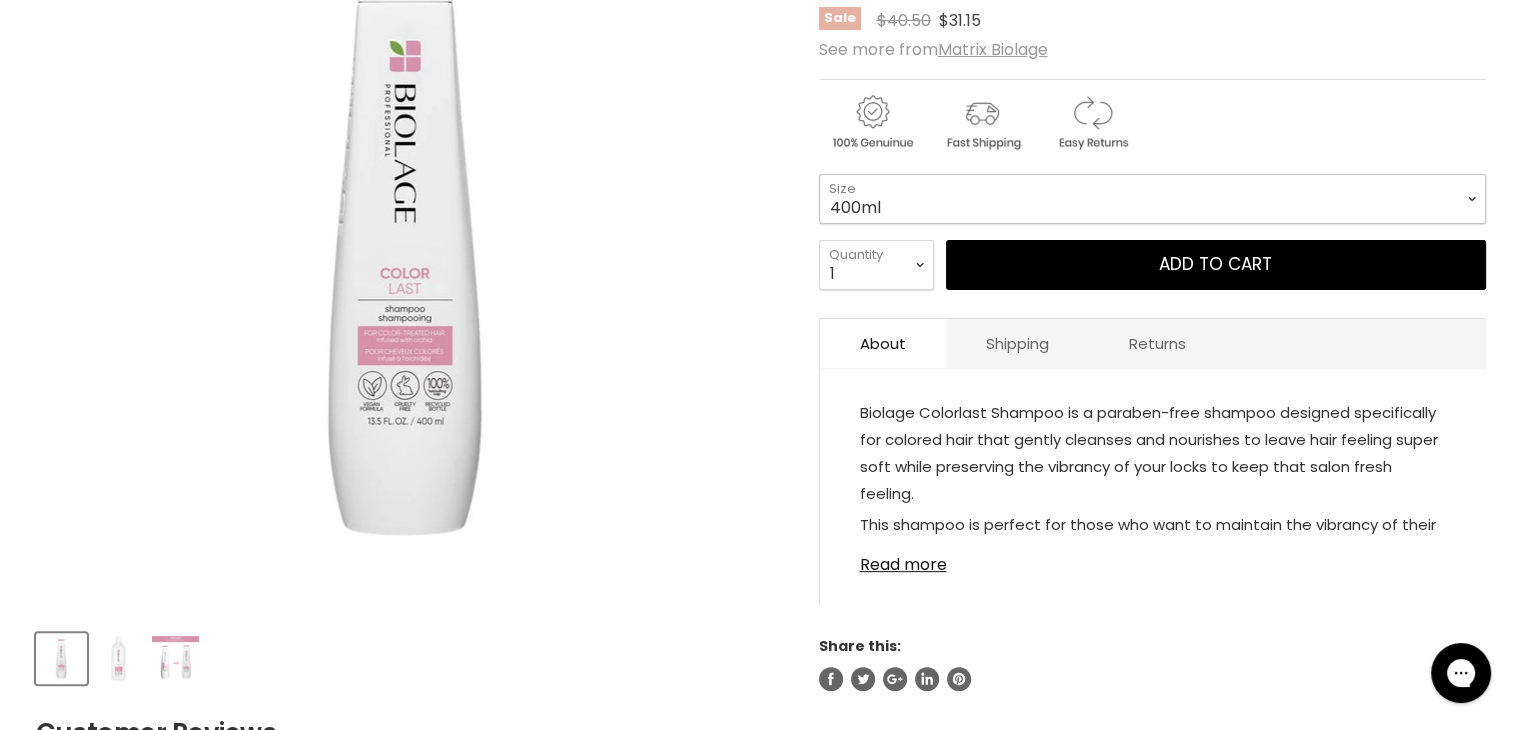 click on "400ml
1 Litre" at bounding box center (1152, 199) 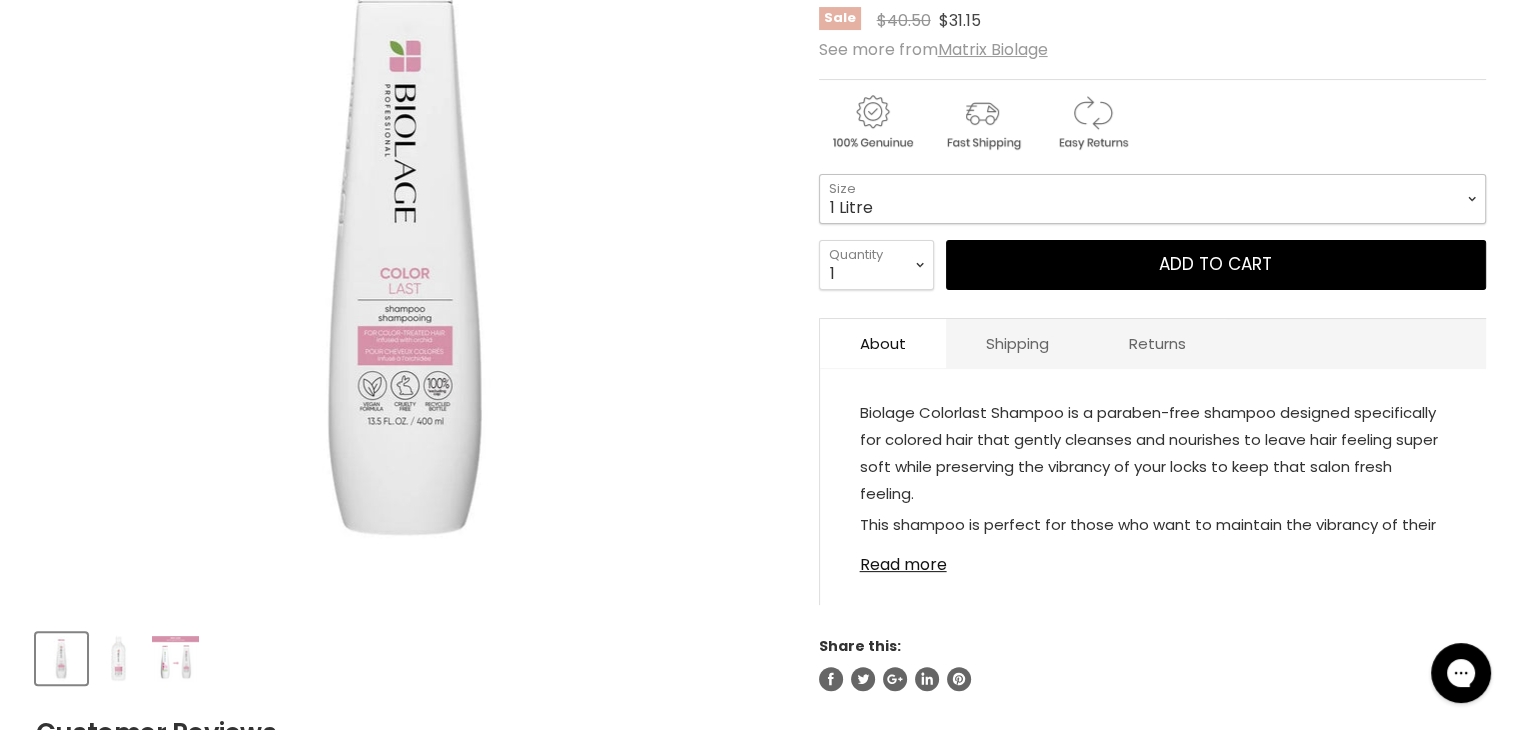 click on "400ml
1 Litre" at bounding box center [1152, 199] 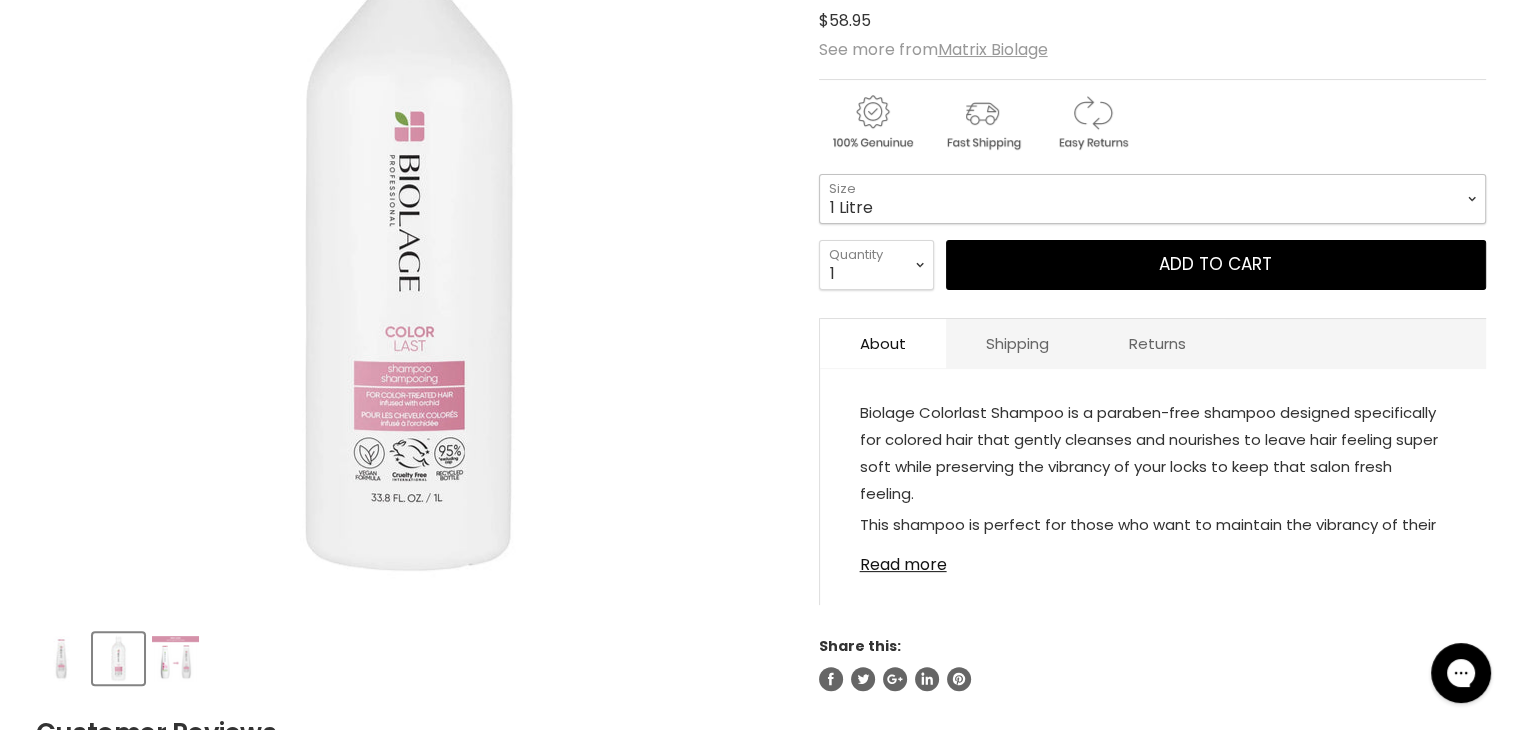 scroll, scrollTop: 0, scrollLeft: 0, axis: both 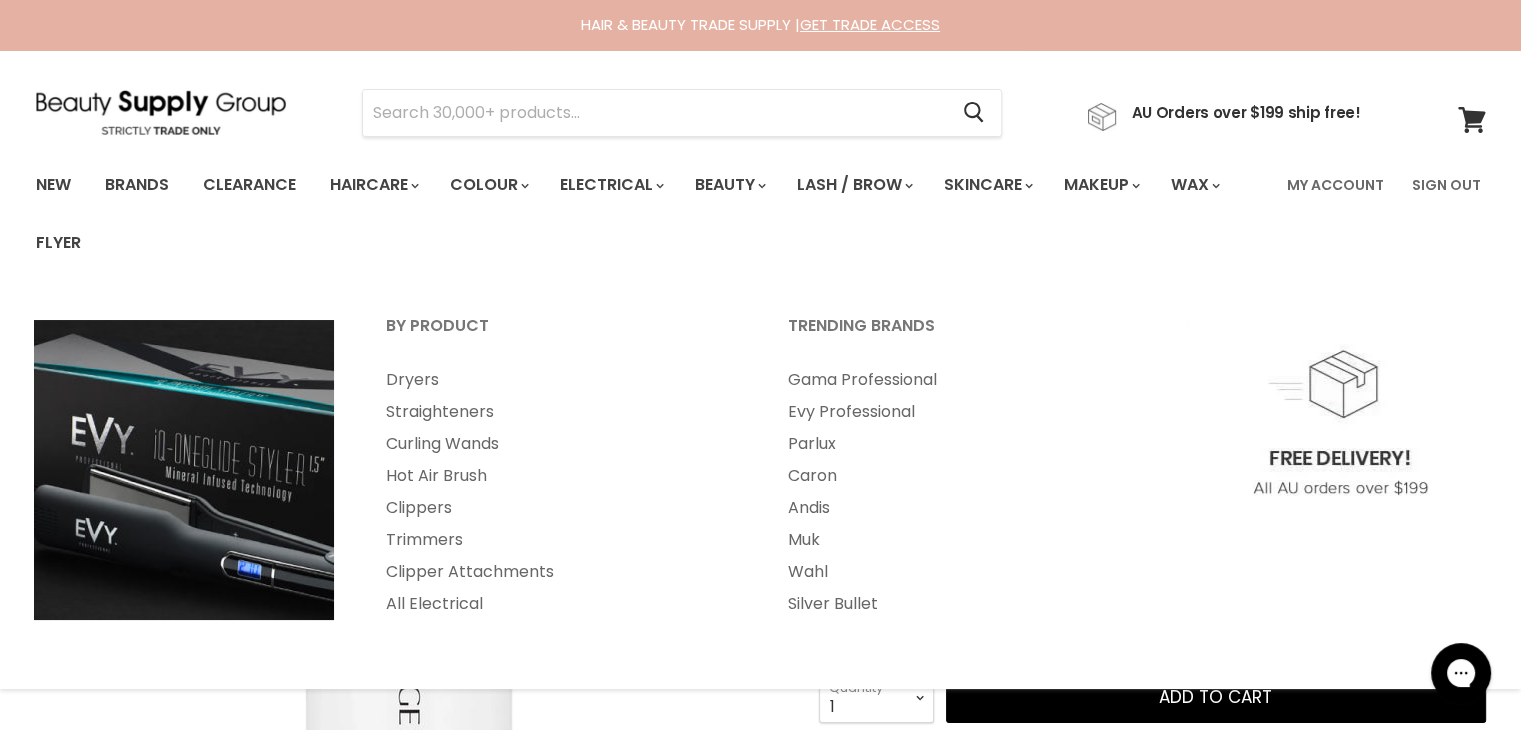 click at bounding box center (184, 470) 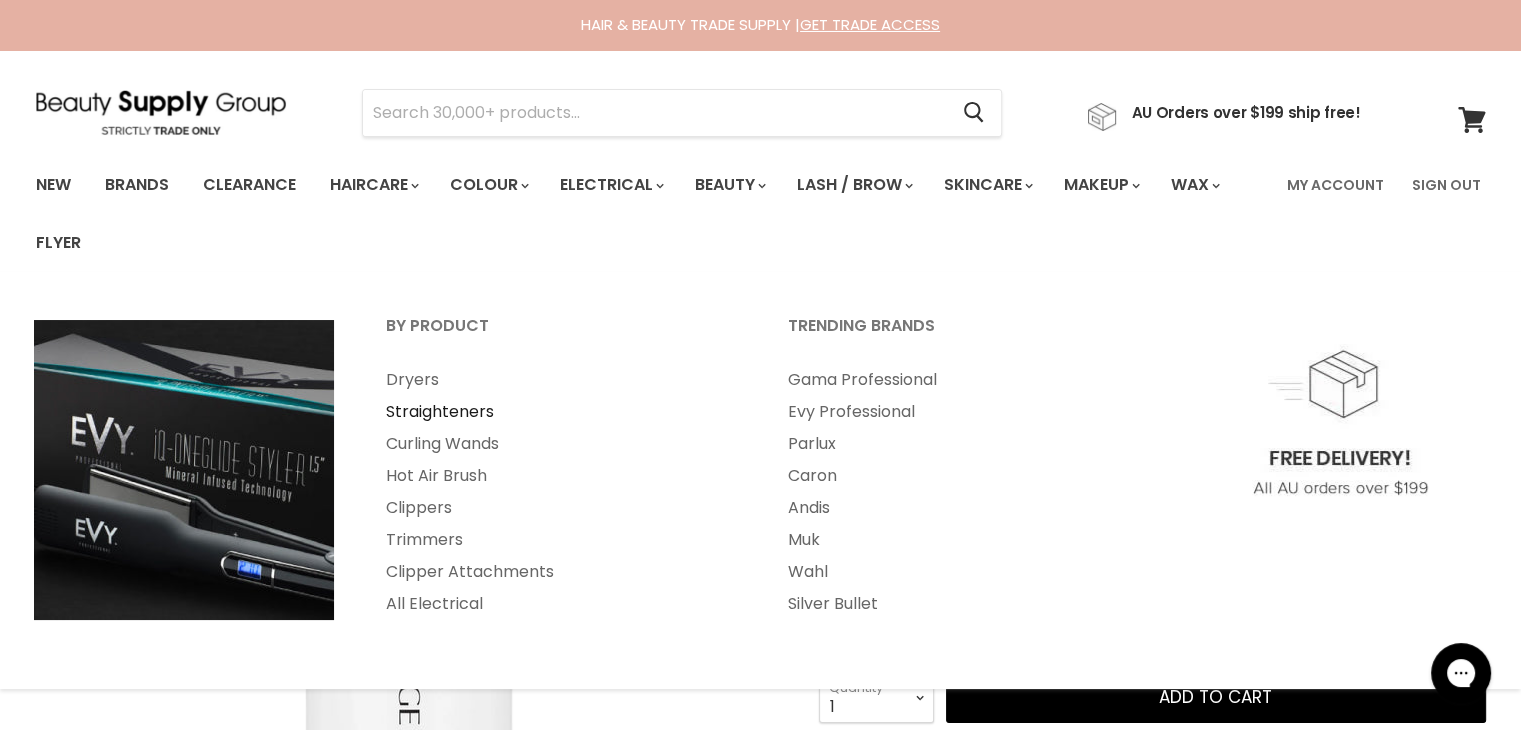 click on "Straighteners" at bounding box center (560, 412) 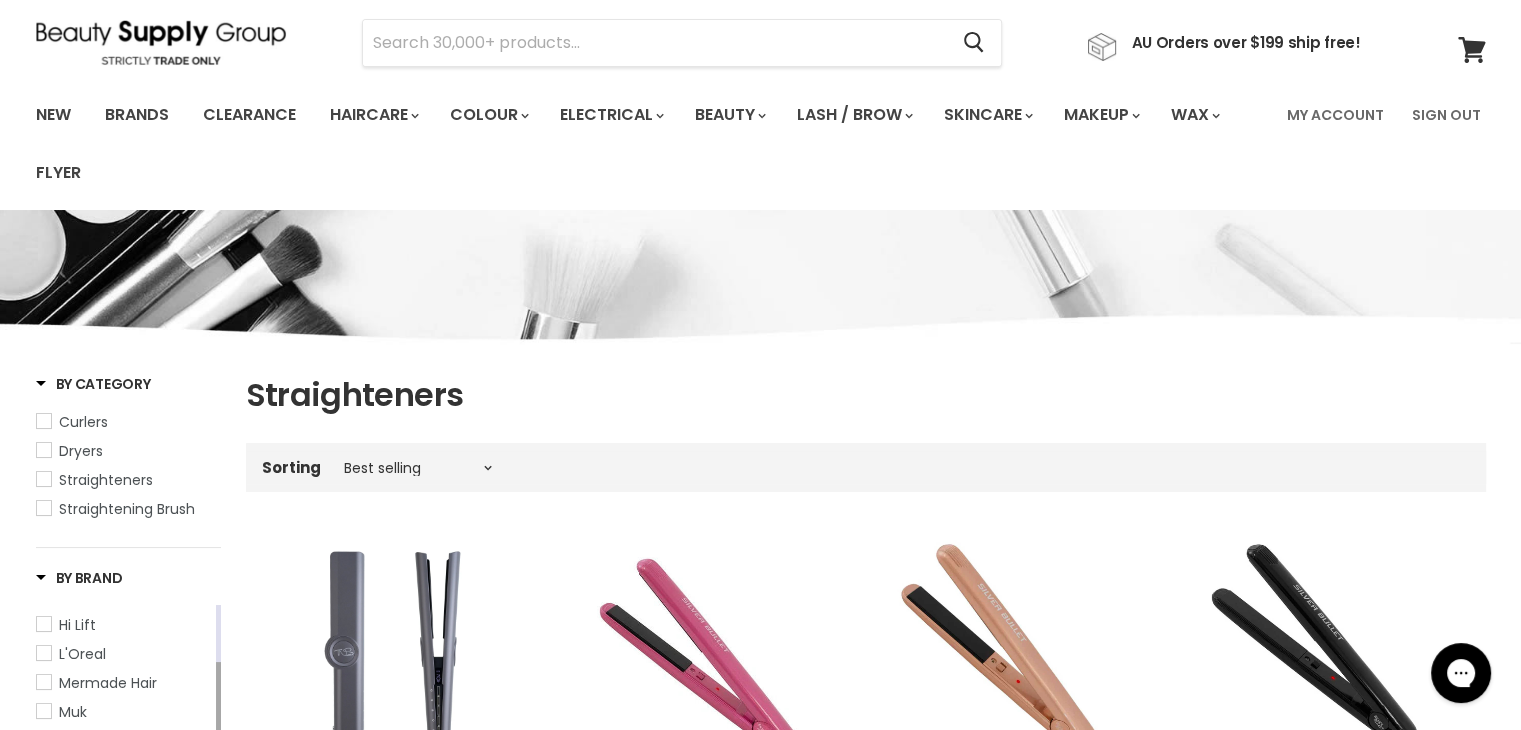 scroll, scrollTop: 504, scrollLeft: 0, axis: vertical 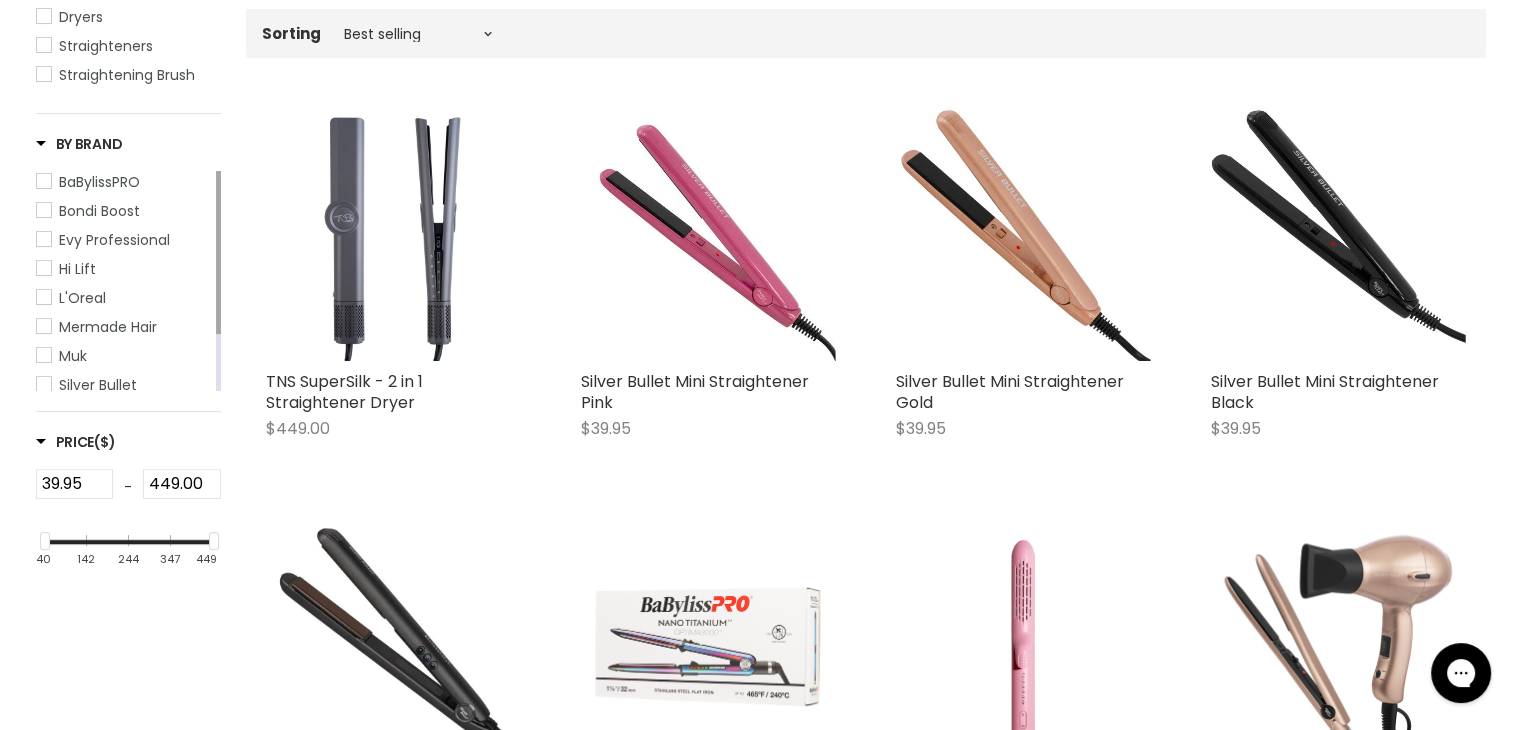 click on "Evy Professional" at bounding box center (114, 240) 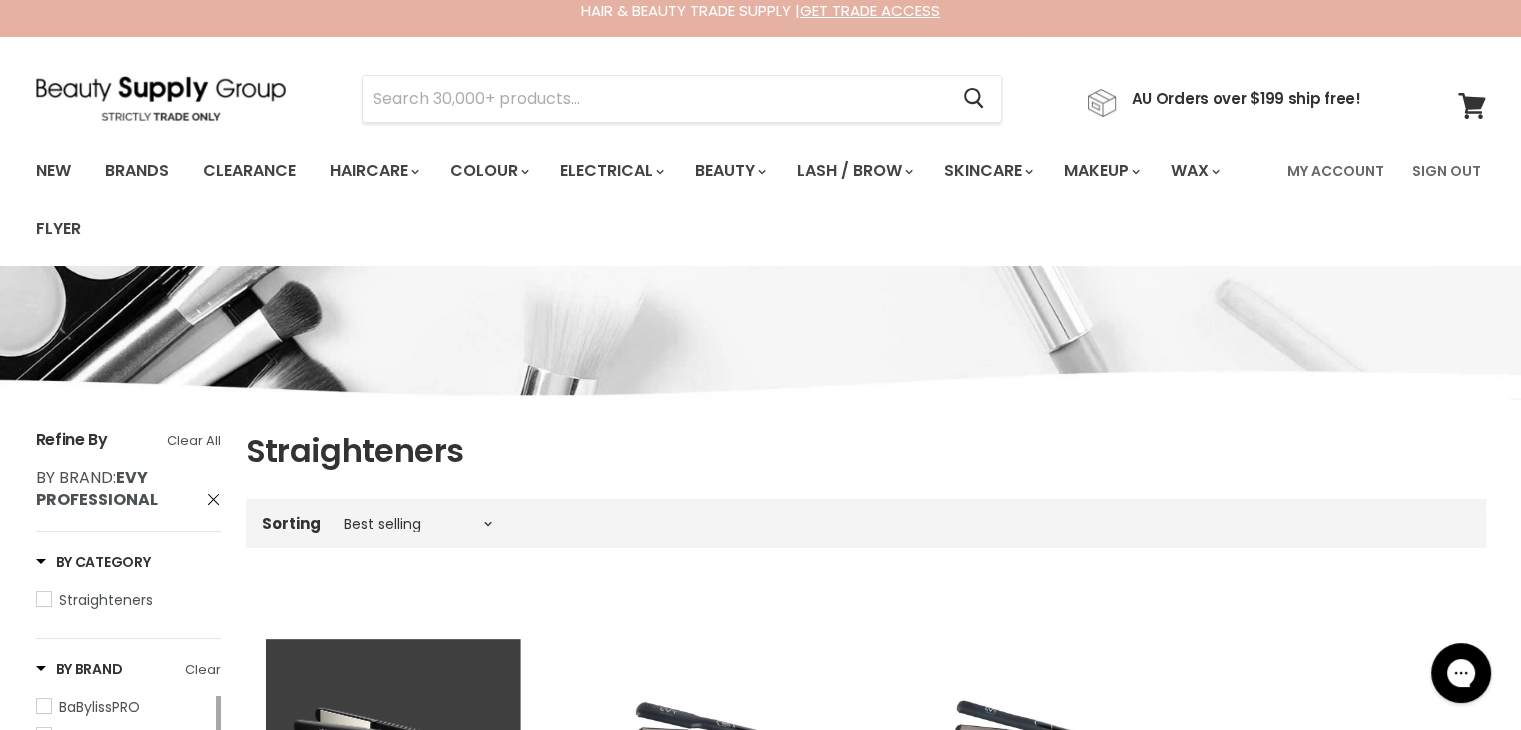 scroll, scrollTop: 0, scrollLeft: 0, axis: both 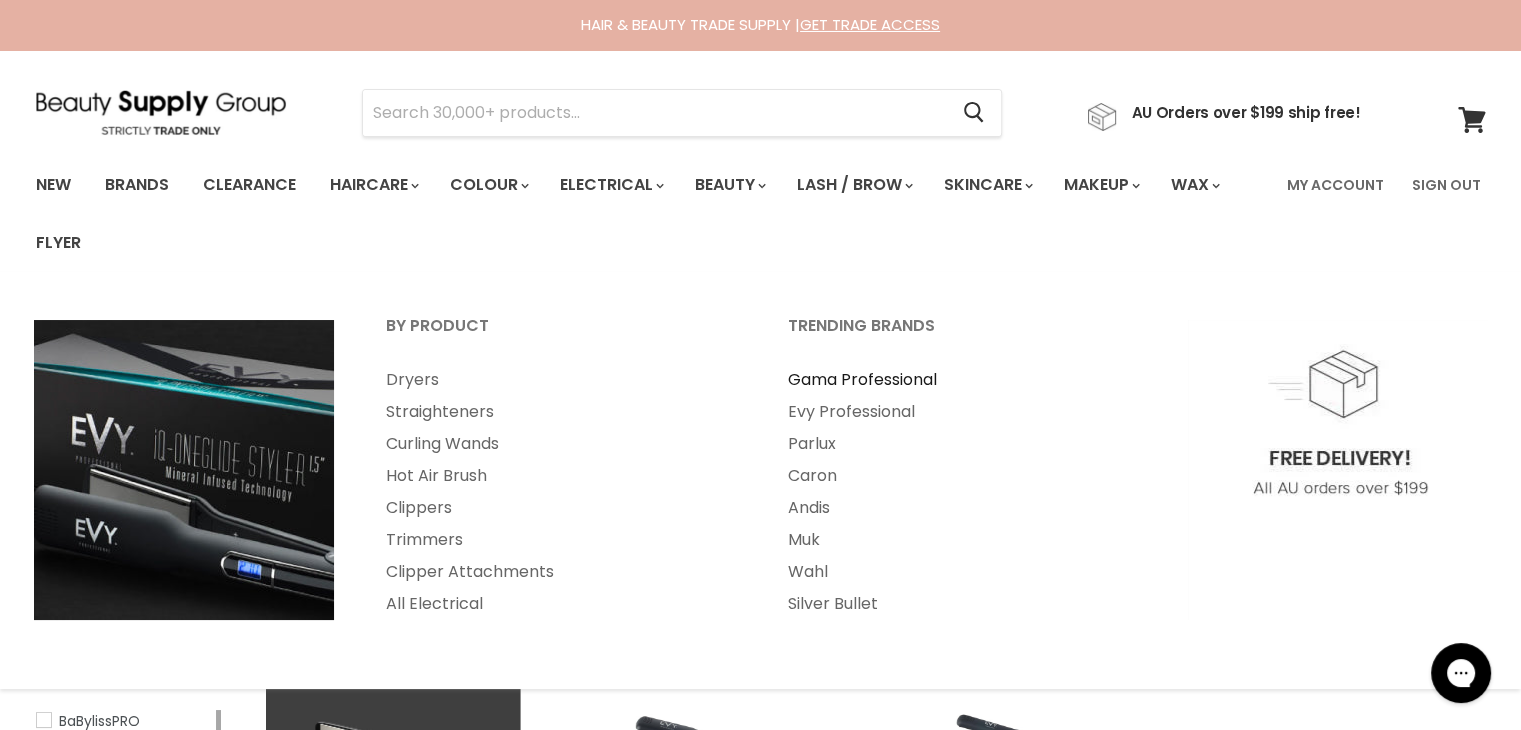 click on "Gama Professional" at bounding box center [962, 380] 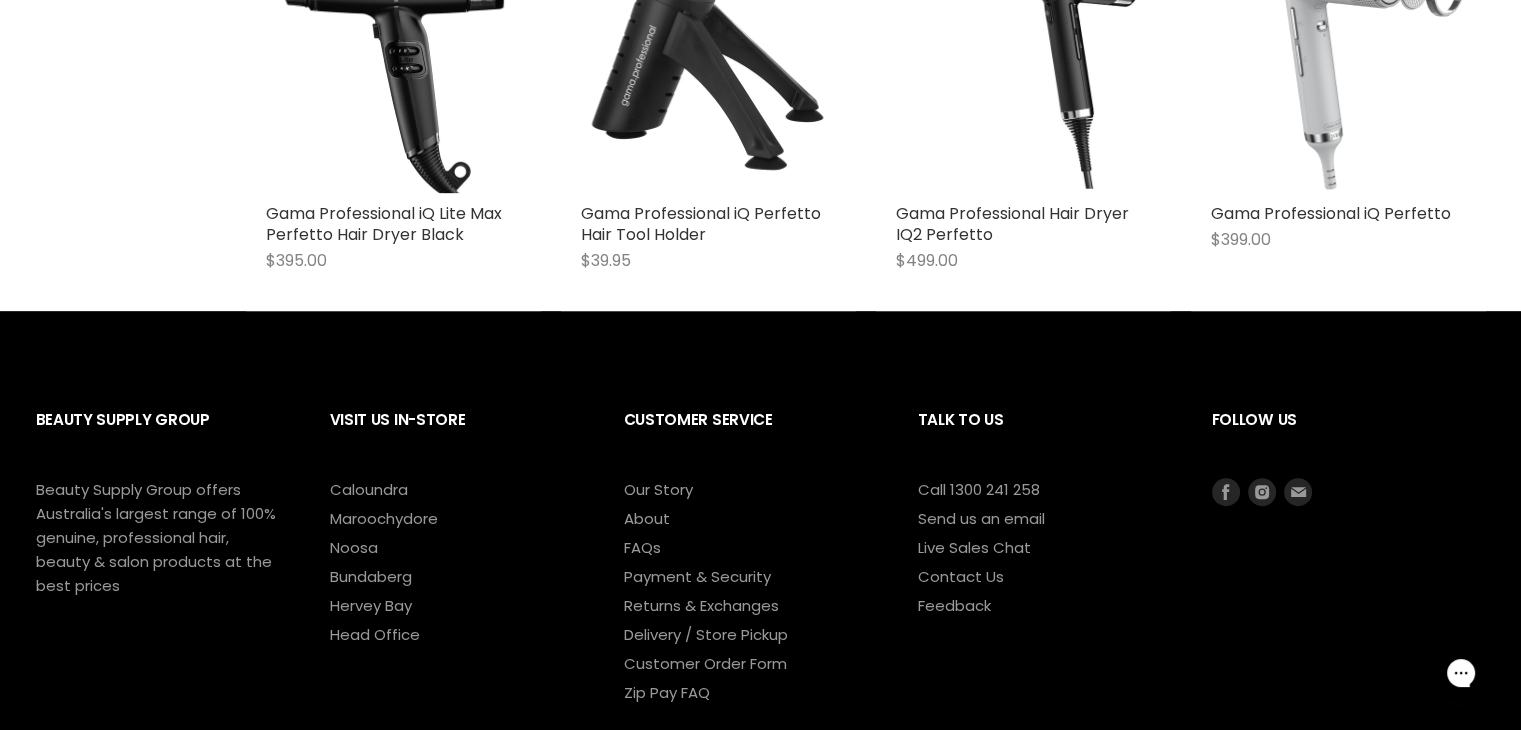 scroll, scrollTop: 0, scrollLeft: 0, axis: both 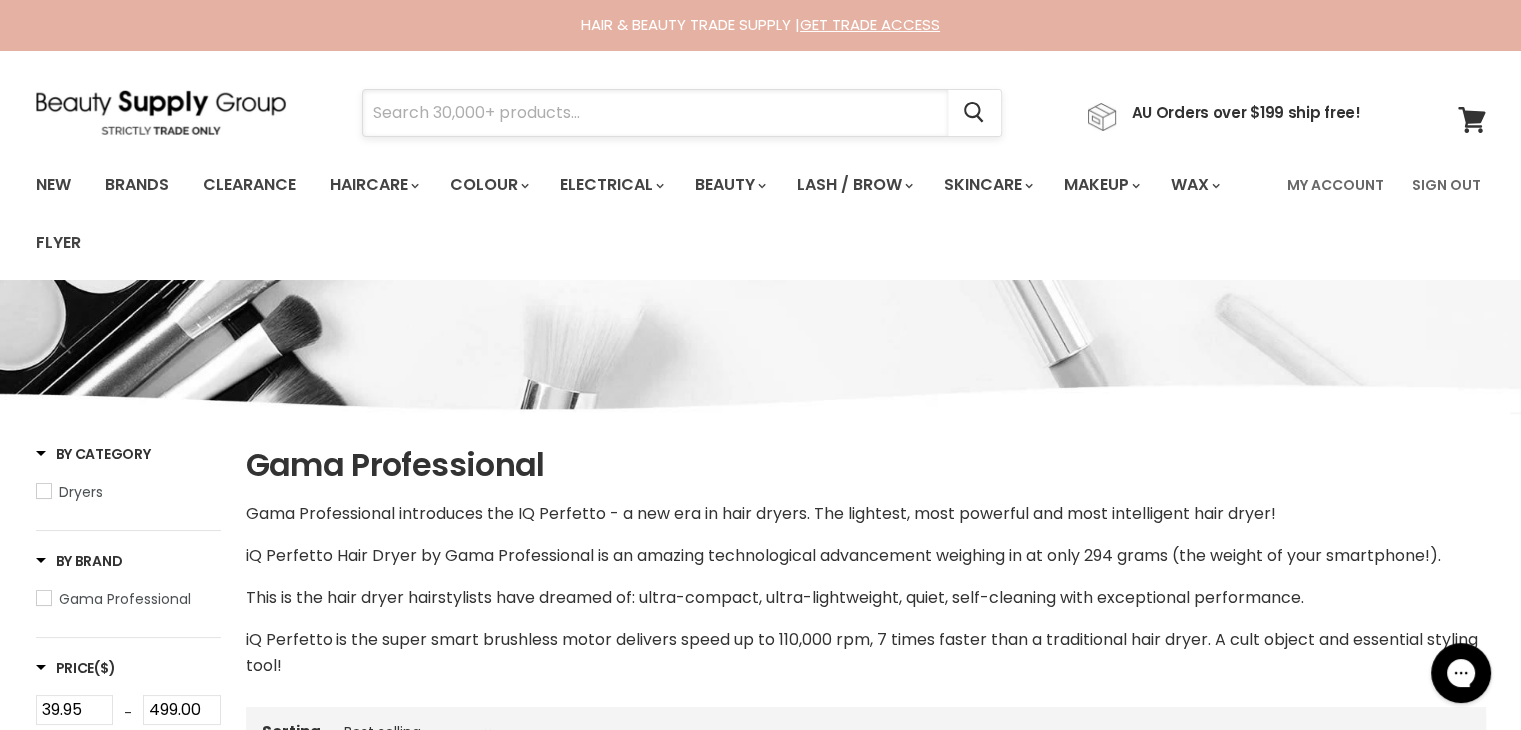 click at bounding box center (655, 113) 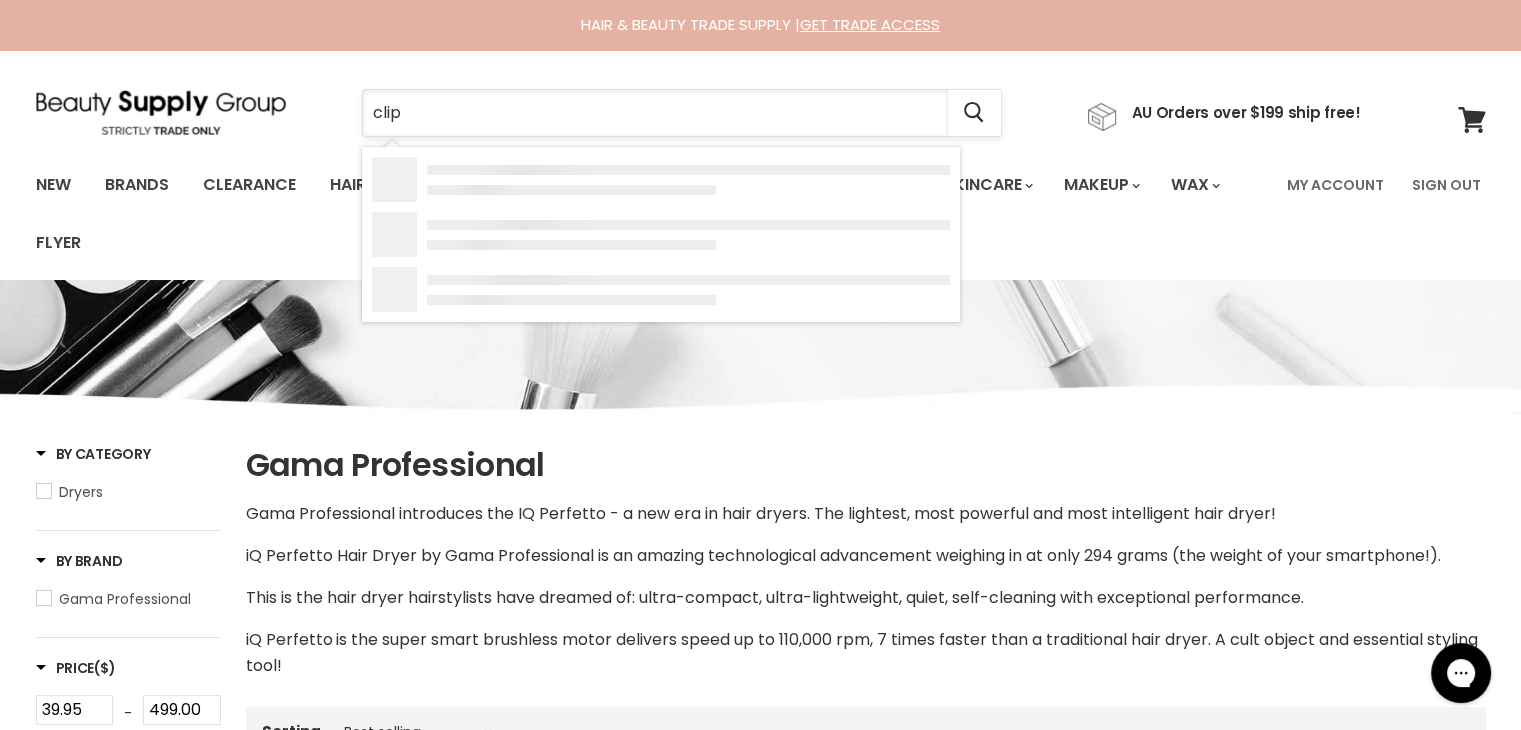 type on "clips" 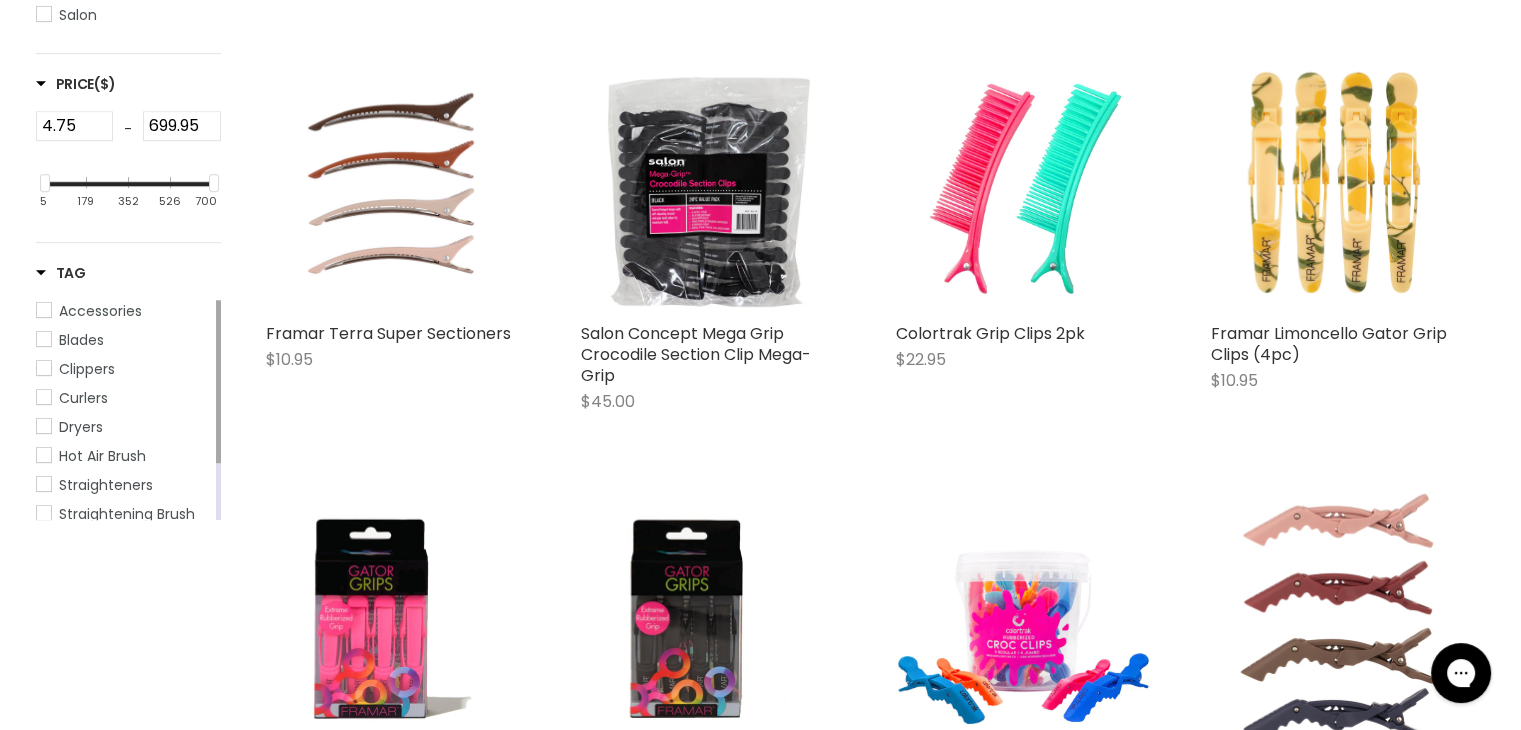 scroll, scrollTop: 0, scrollLeft: 0, axis: both 